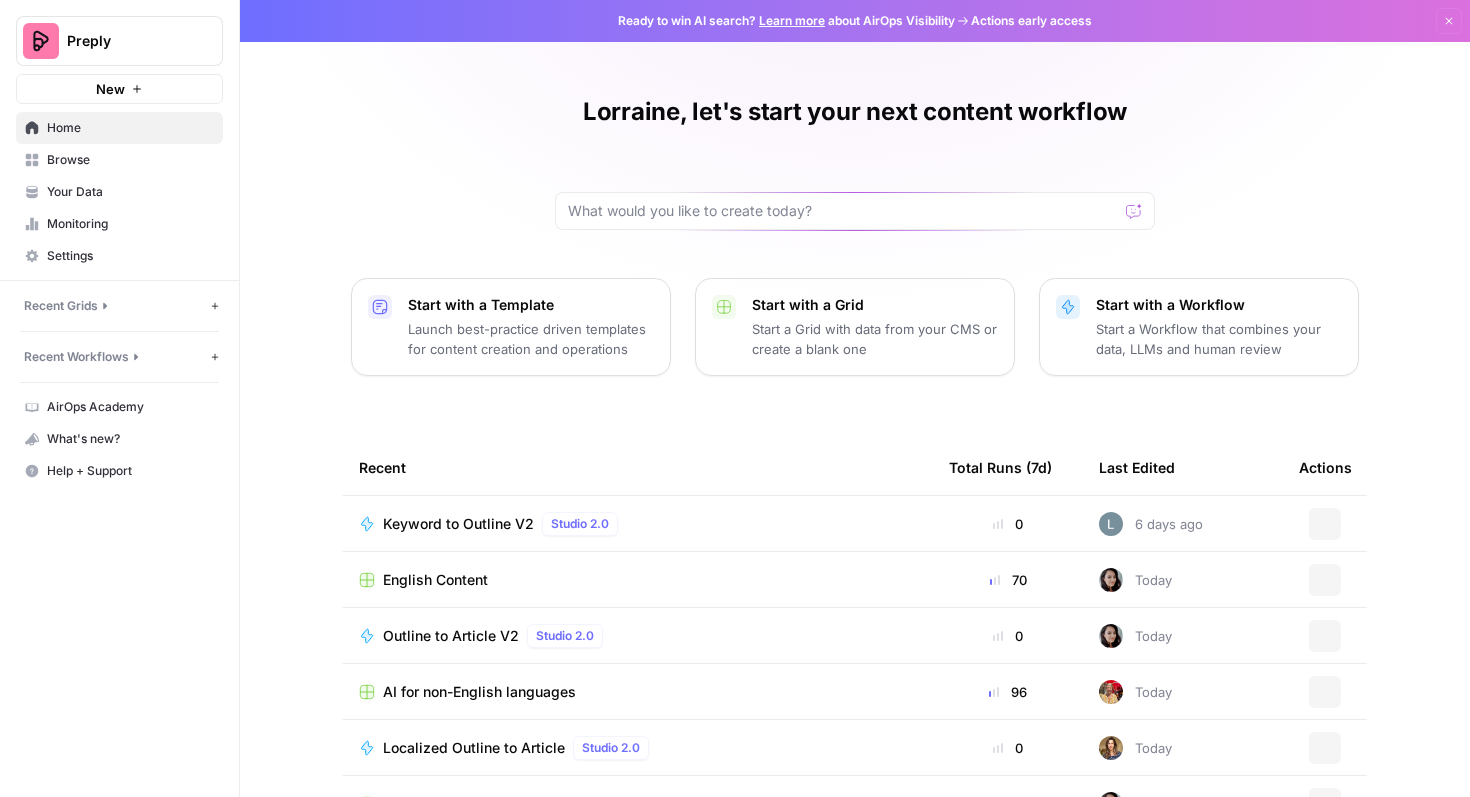 scroll, scrollTop: 0, scrollLeft: 0, axis: both 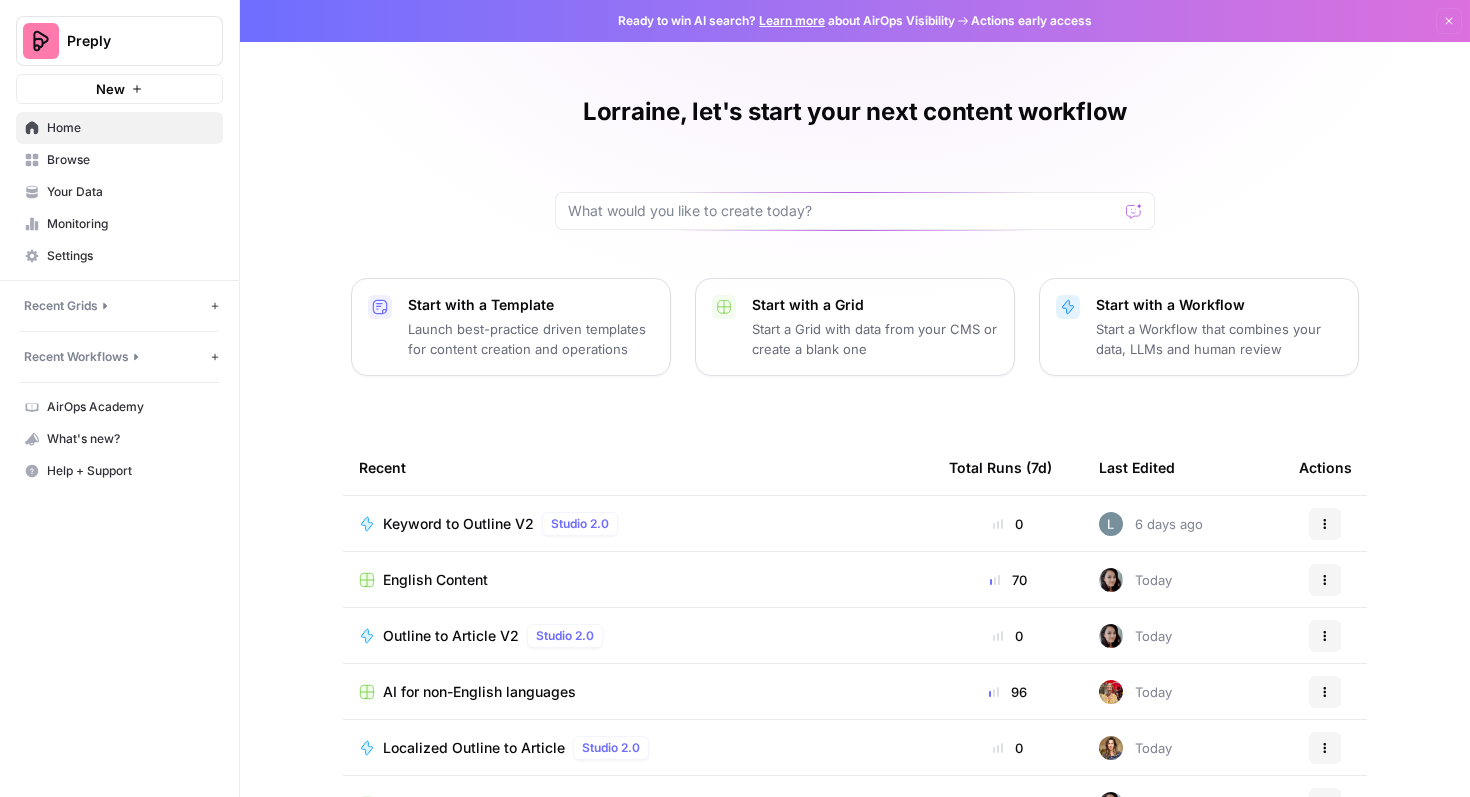 click on "Home" at bounding box center [119, 128] 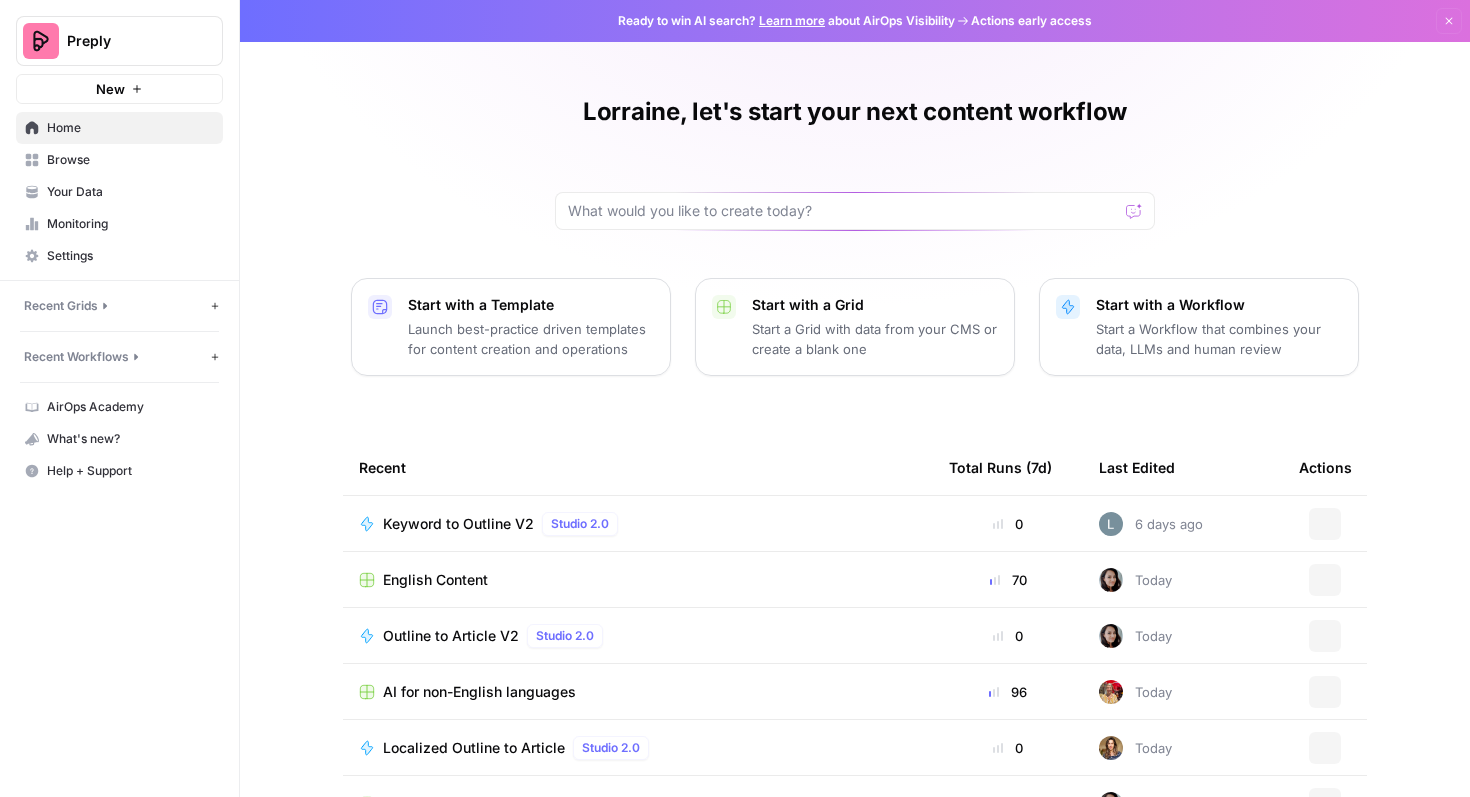 click on "Browse" at bounding box center [130, 160] 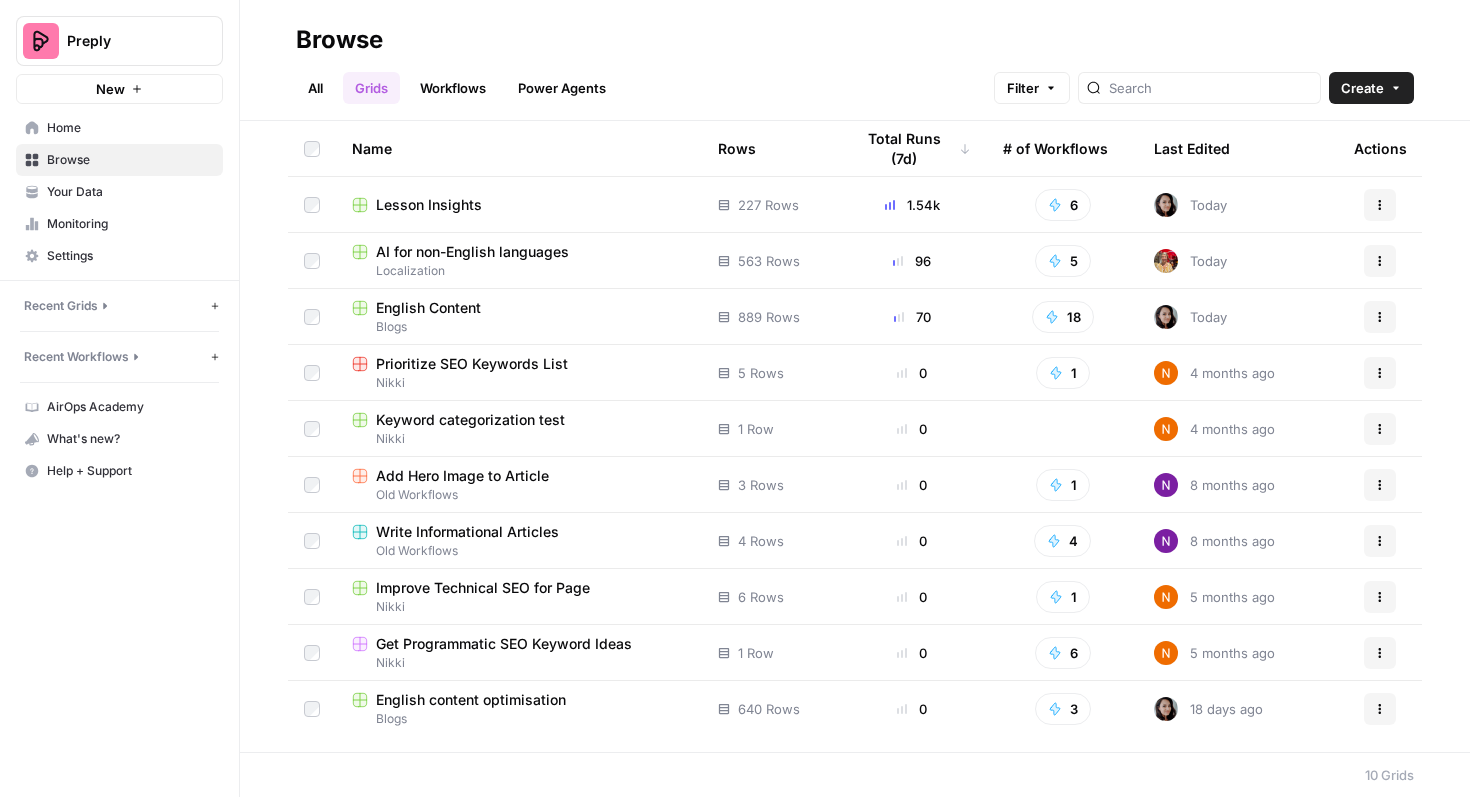 click on "English Content" at bounding box center (519, 308) 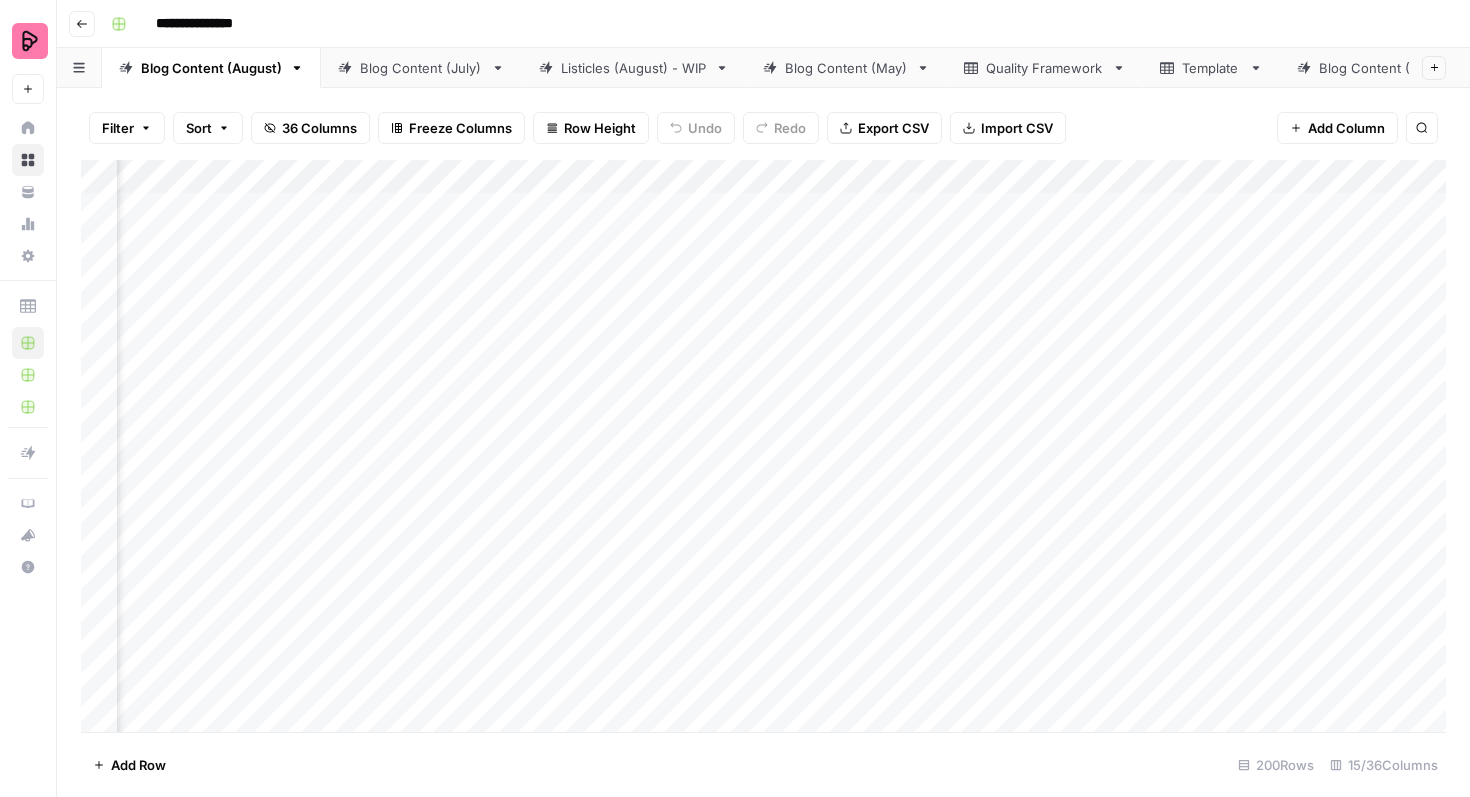 scroll, scrollTop: 0, scrollLeft: 264, axis: horizontal 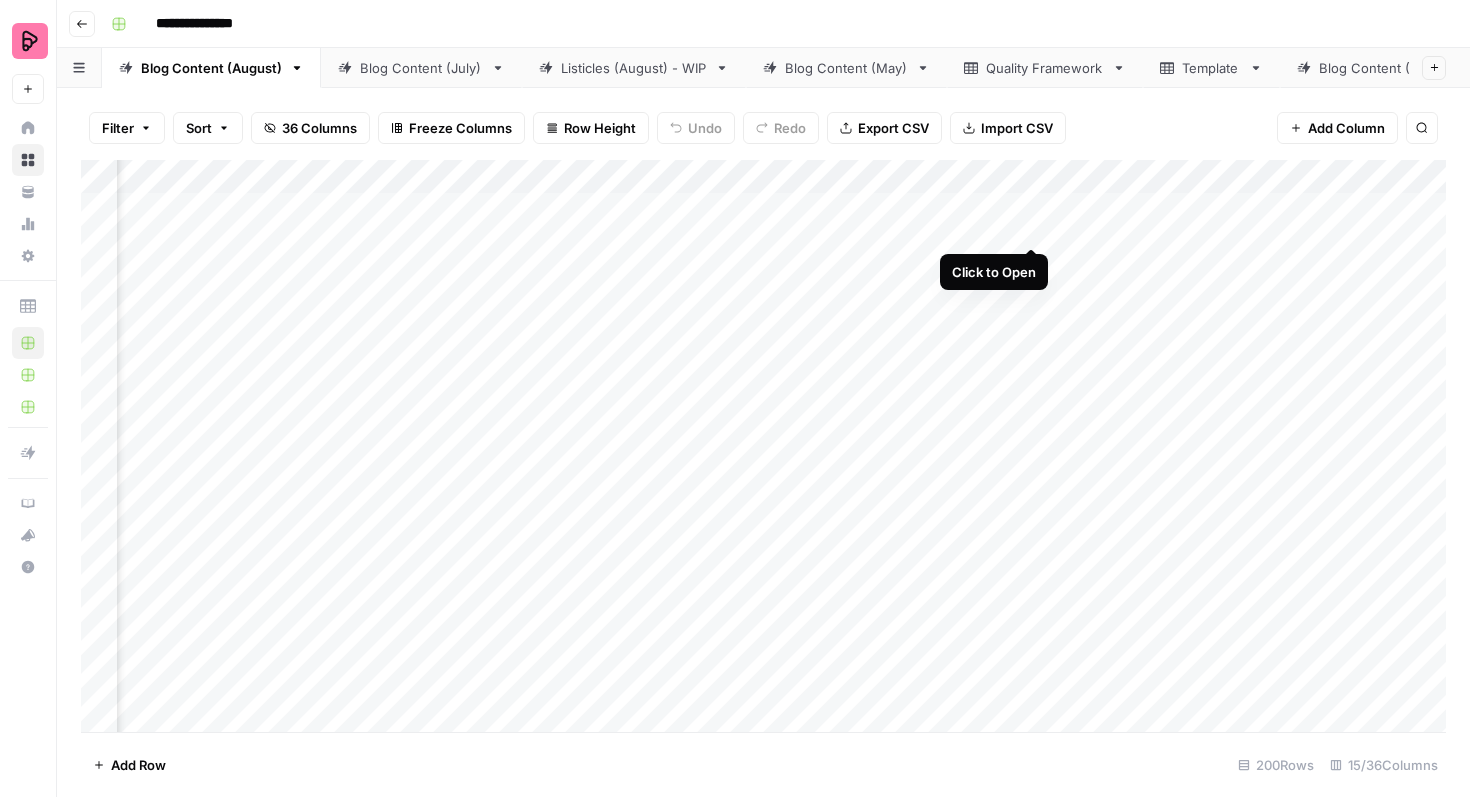click on "Add Column" at bounding box center [763, 446] 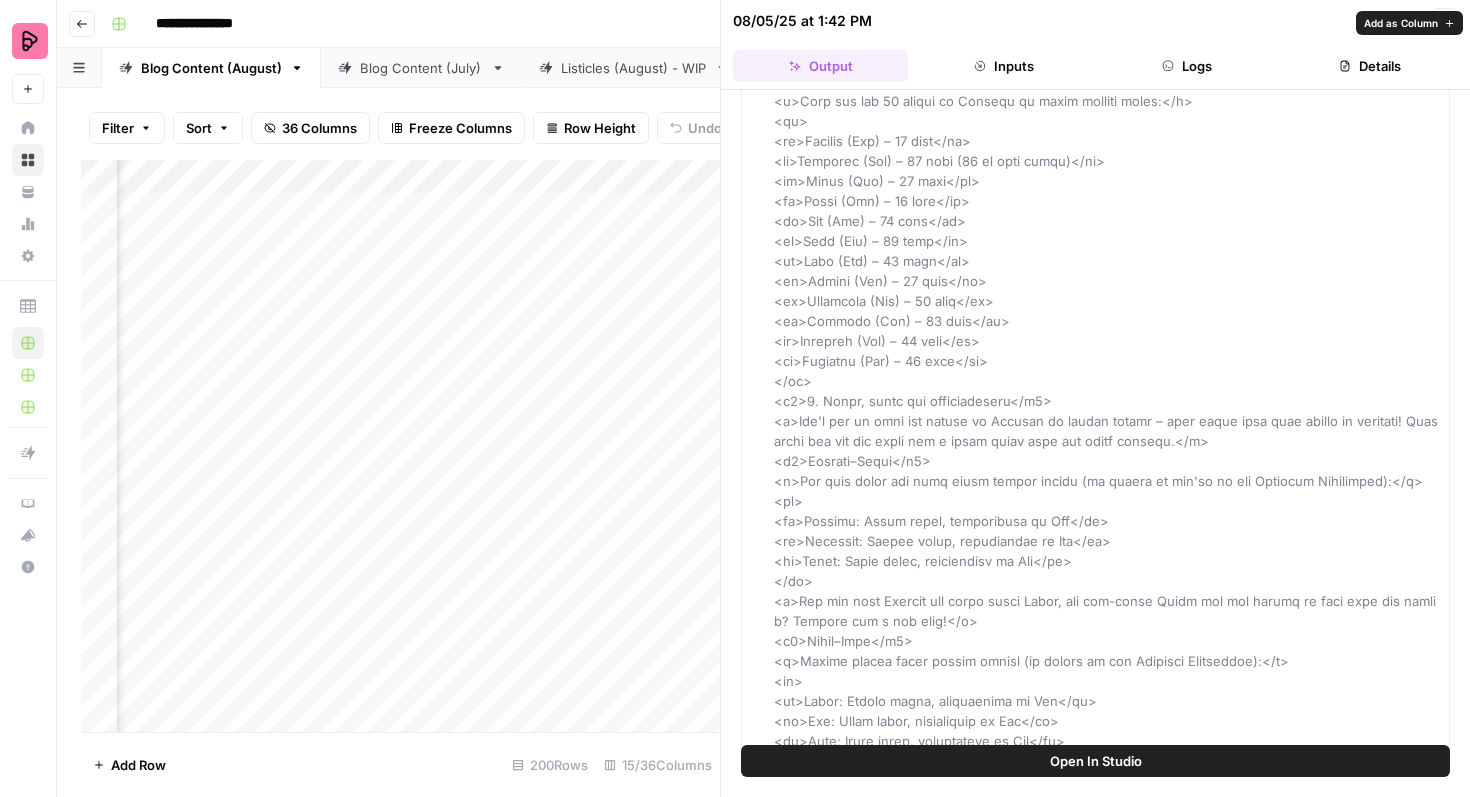scroll, scrollTop: 271, scrollLeft: 0, axis: vertical 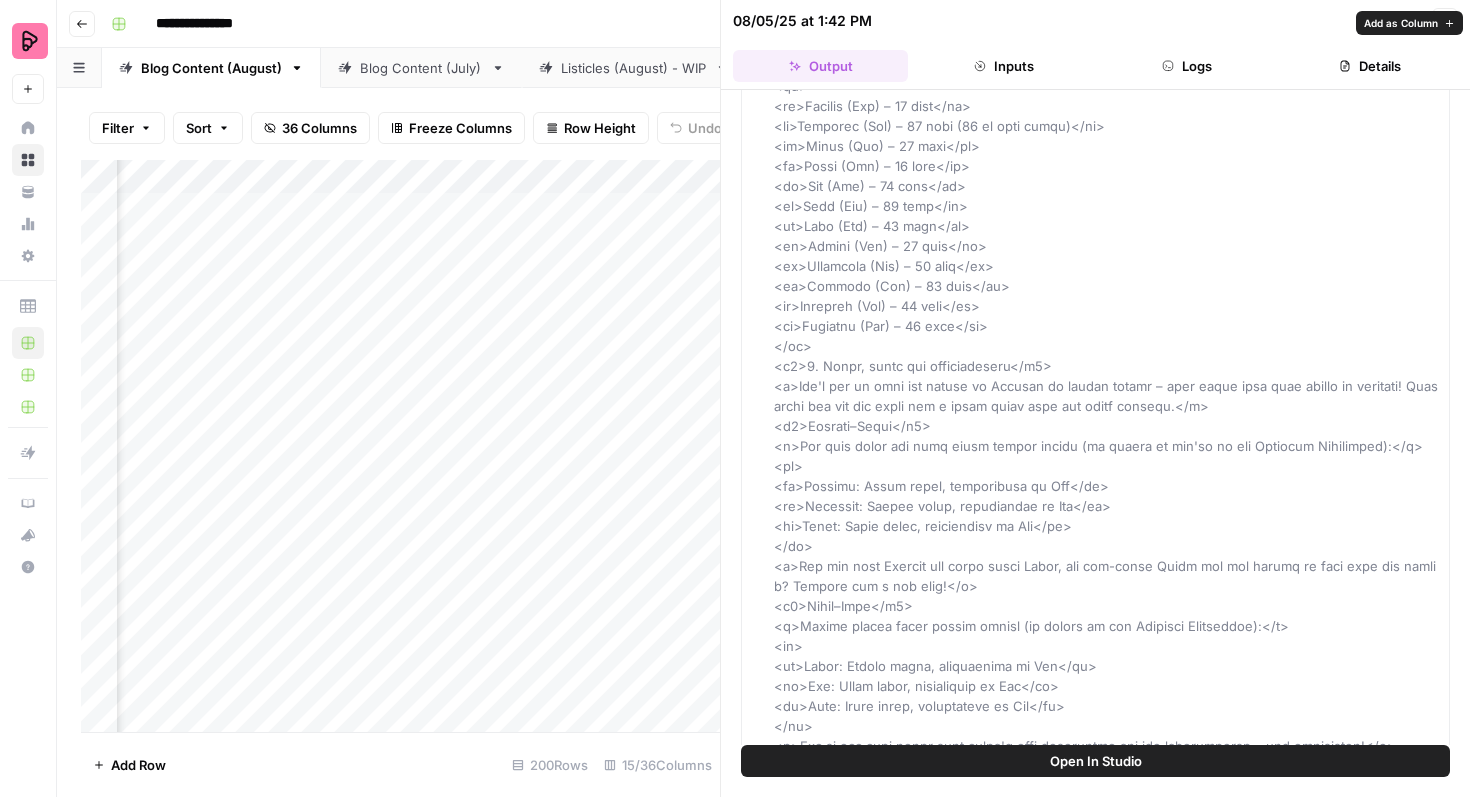 click on "Details" at bounding box center [1370, 66] 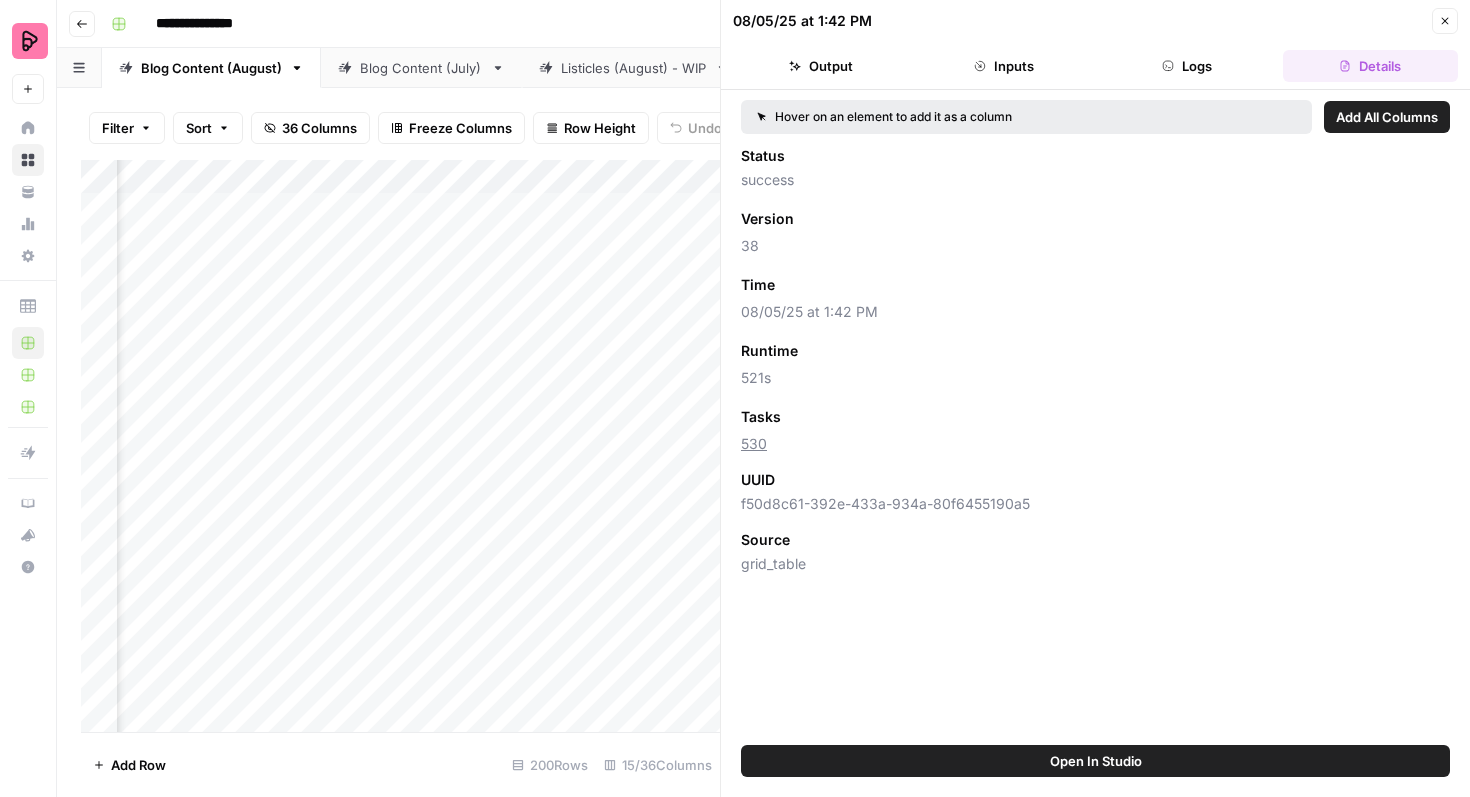 scroll, scrollTop: 0, scrollLeft: 0, axis: both 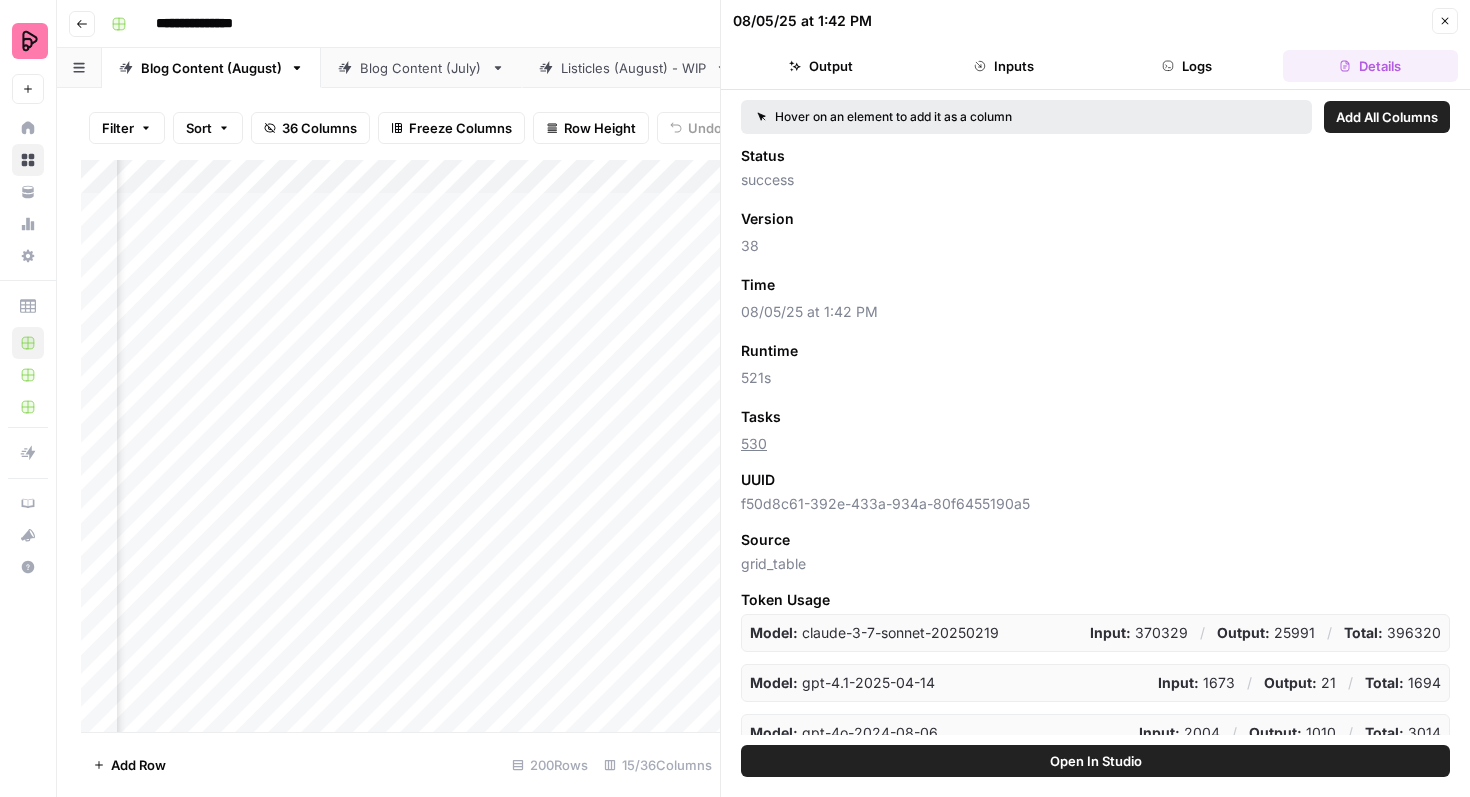 click on "Logs" at bounding box center (1187, 66) 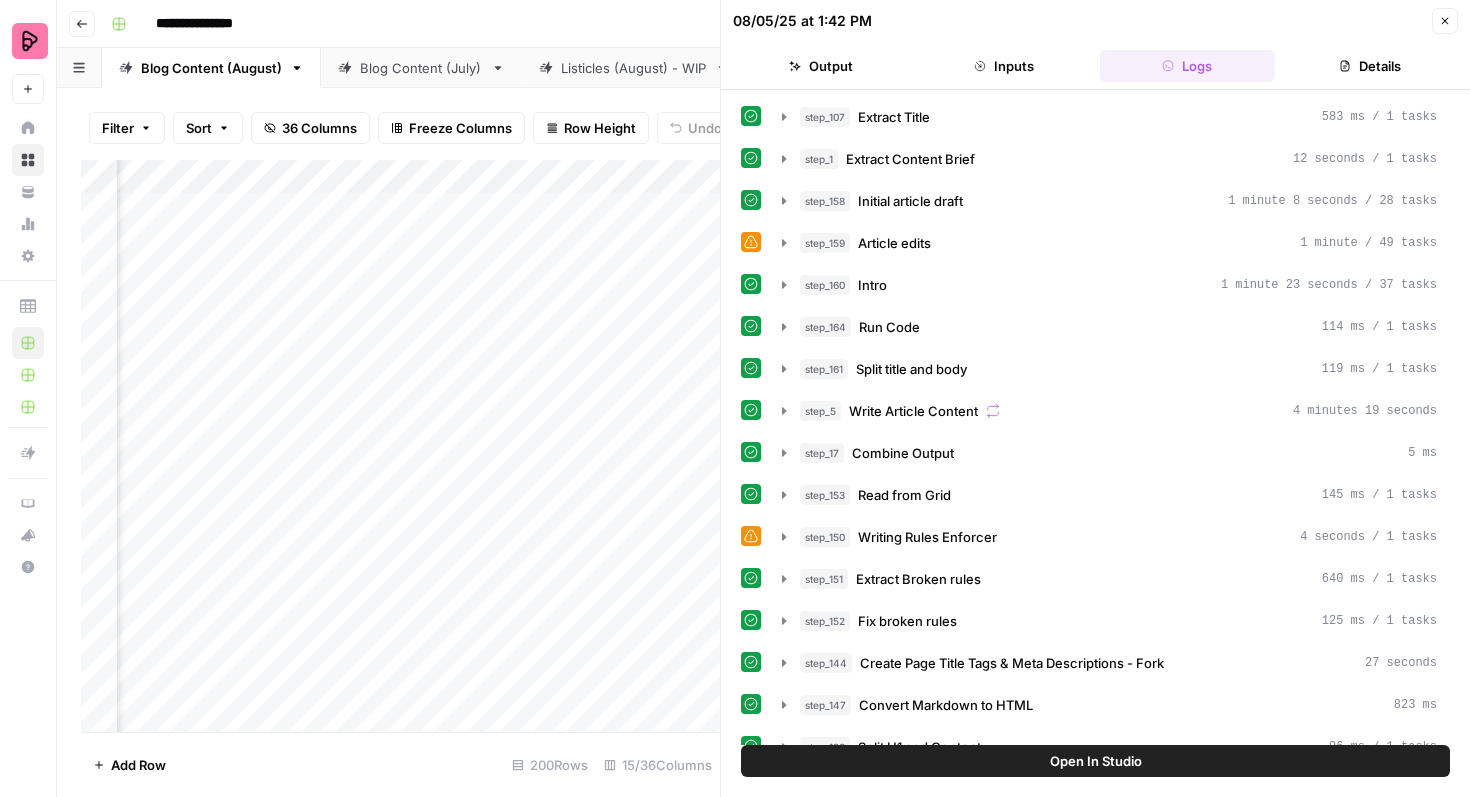 click on "Output" at bounding box center (820, 66) 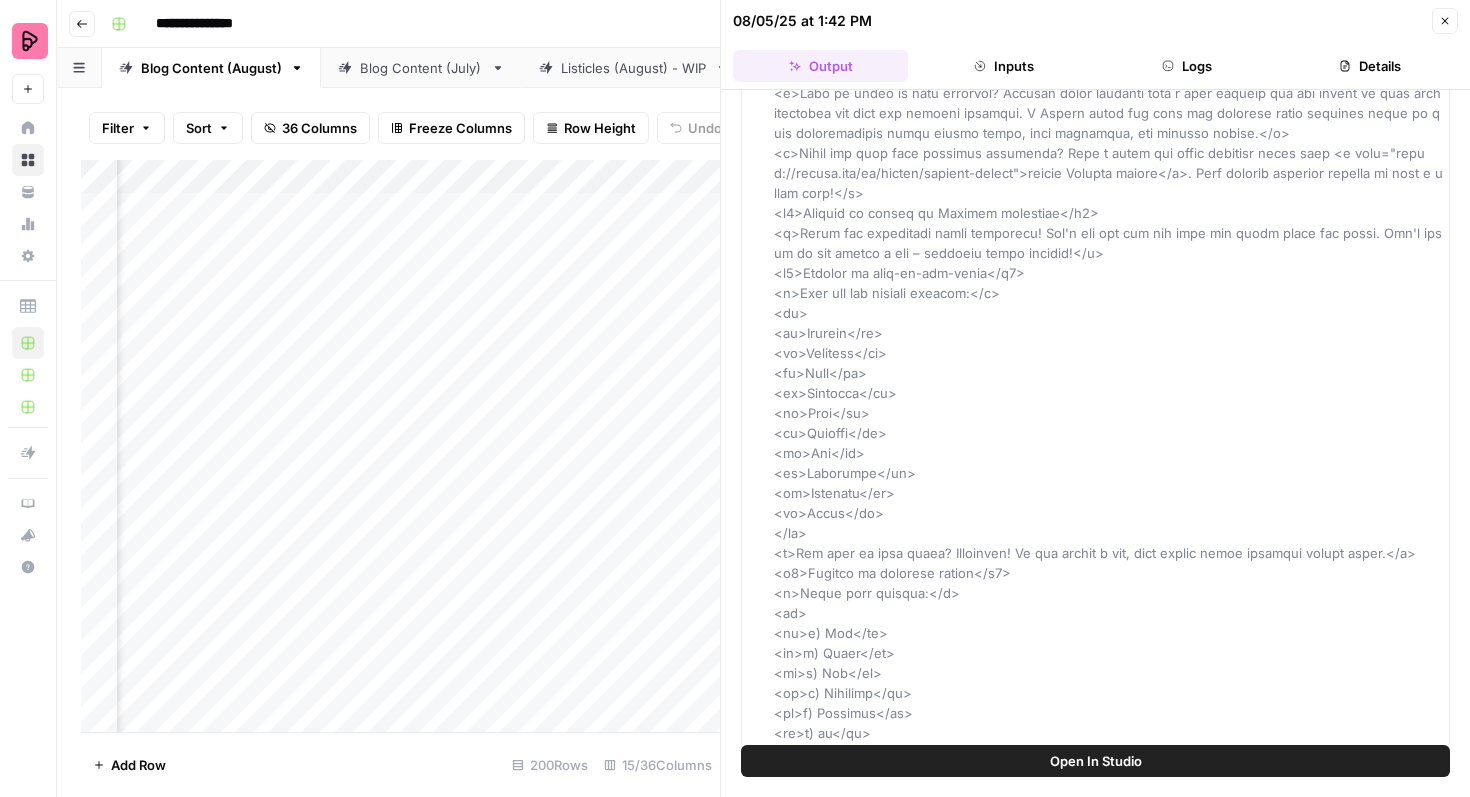 scroll, scrollTop: 9134, scrollLeft: 0, axis: vertical 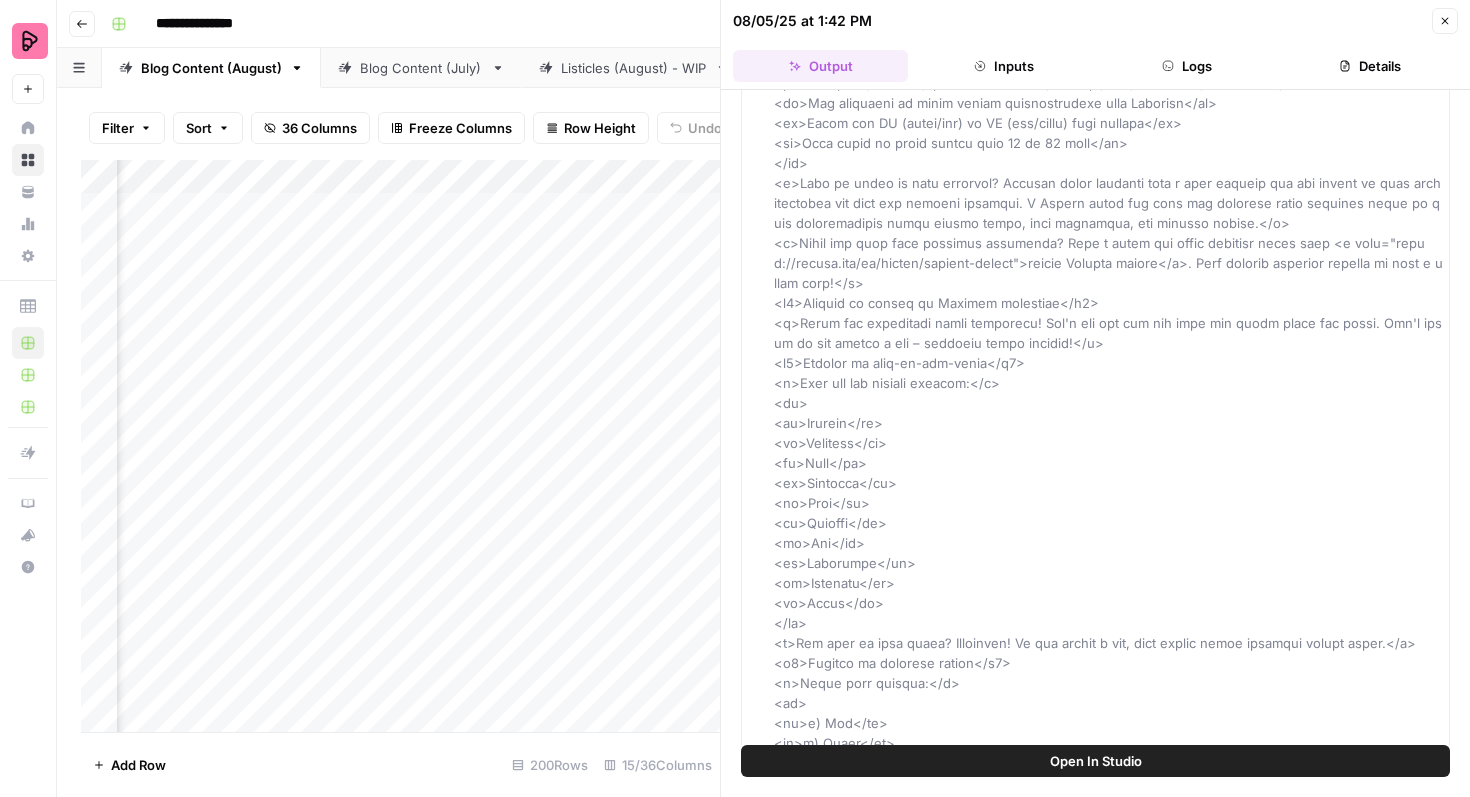 click 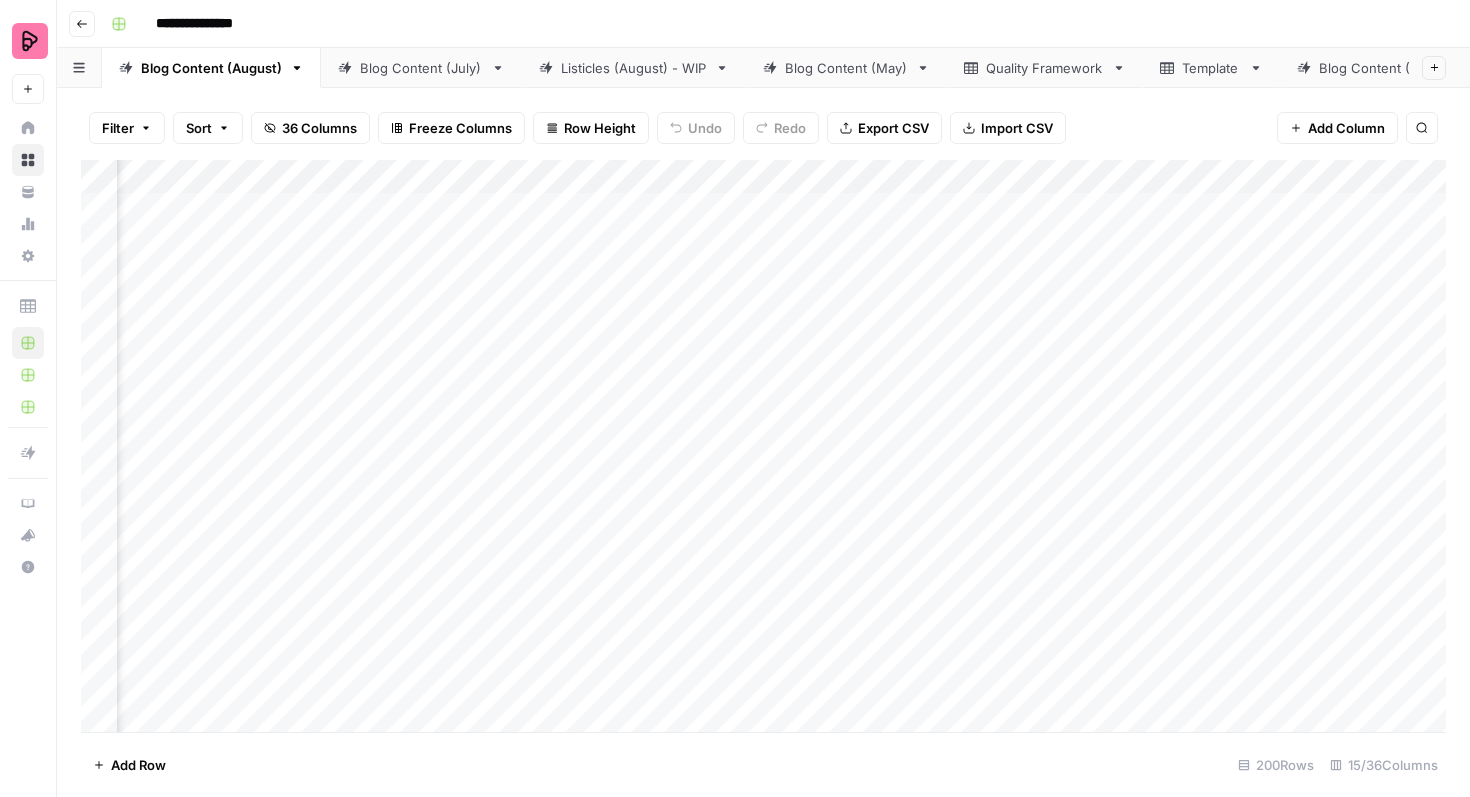 click on "Add Column" at bounding box center (763, 446) 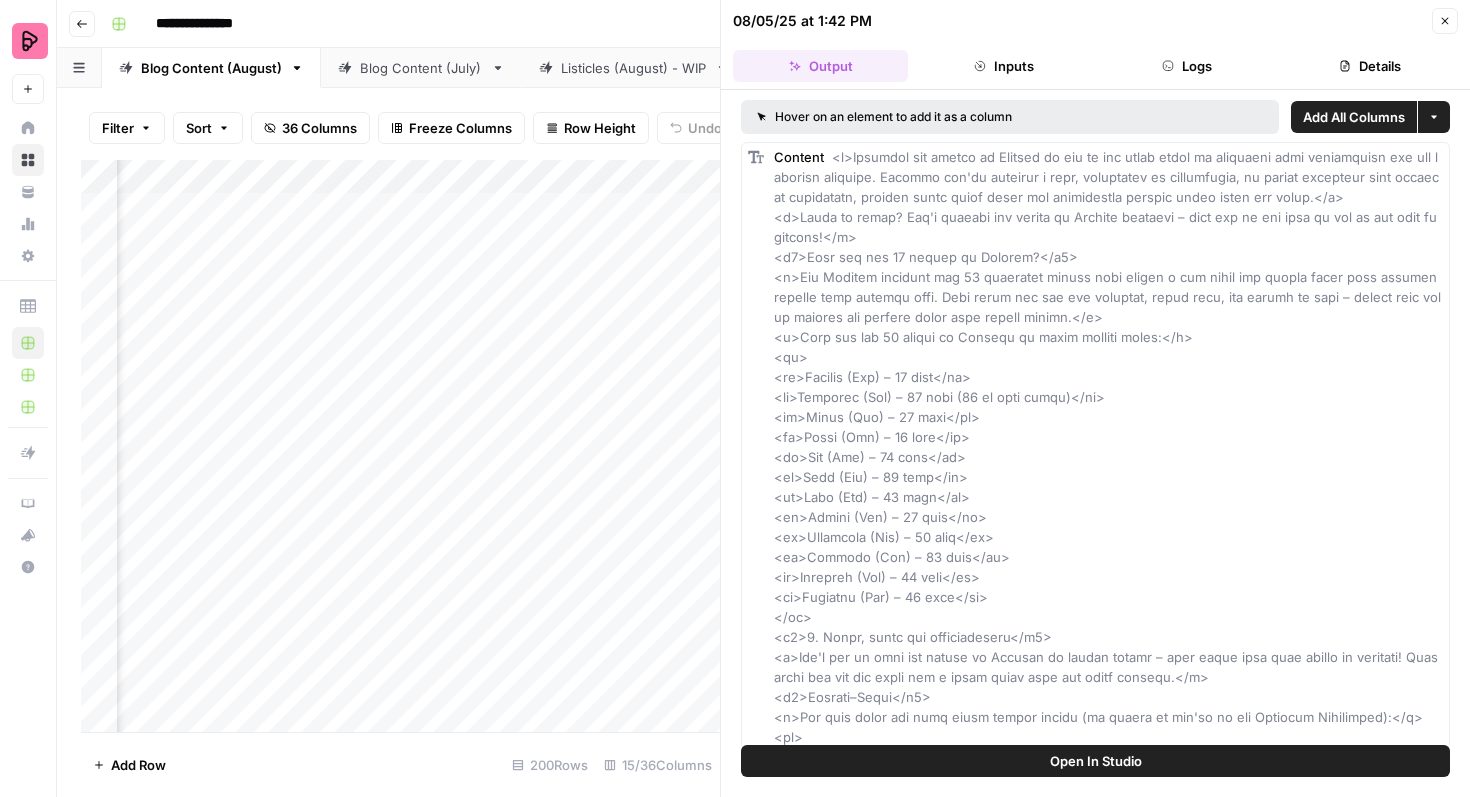 click on "Inputs" at bounding box center (1003, 66) 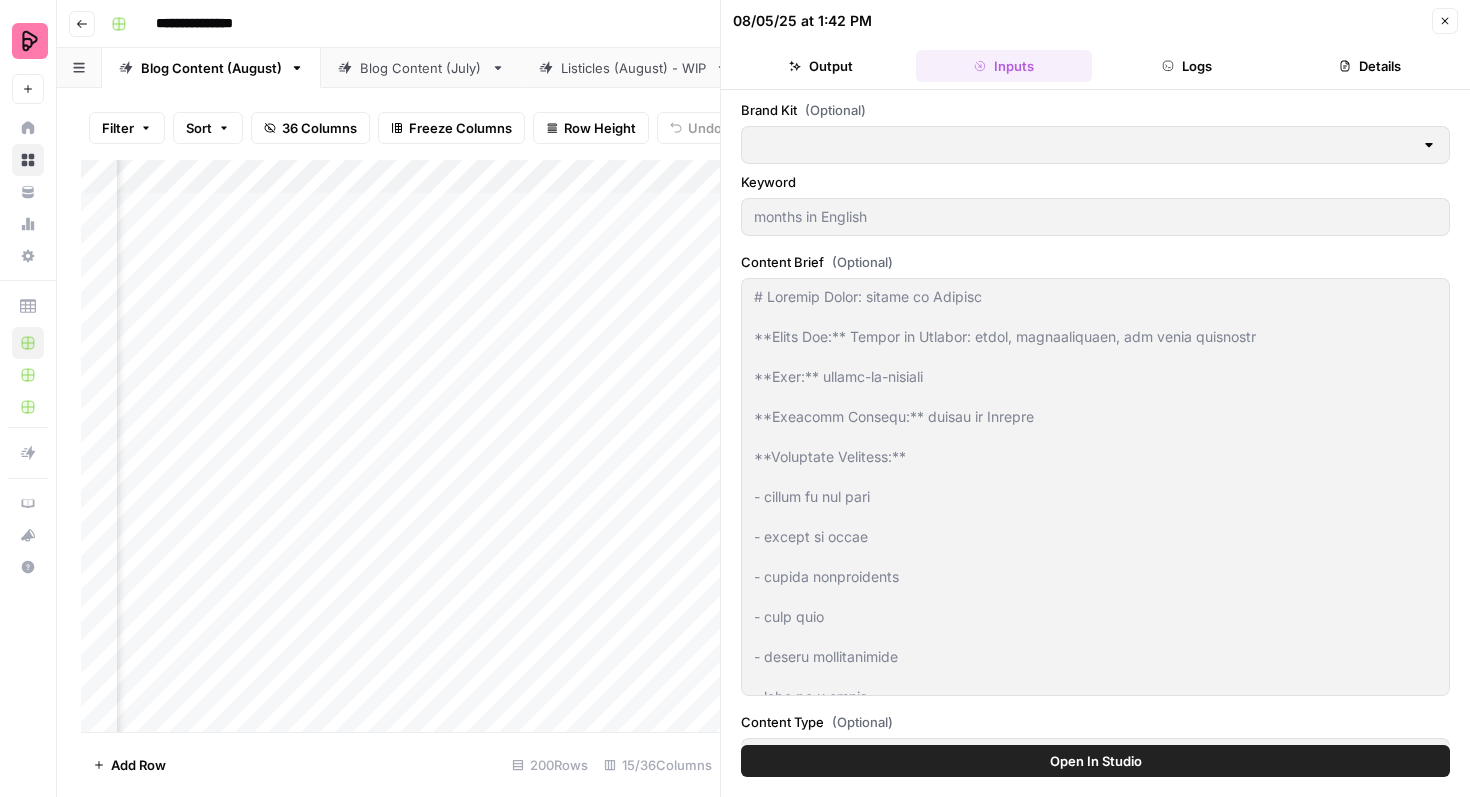 type on "Preply (EN)" 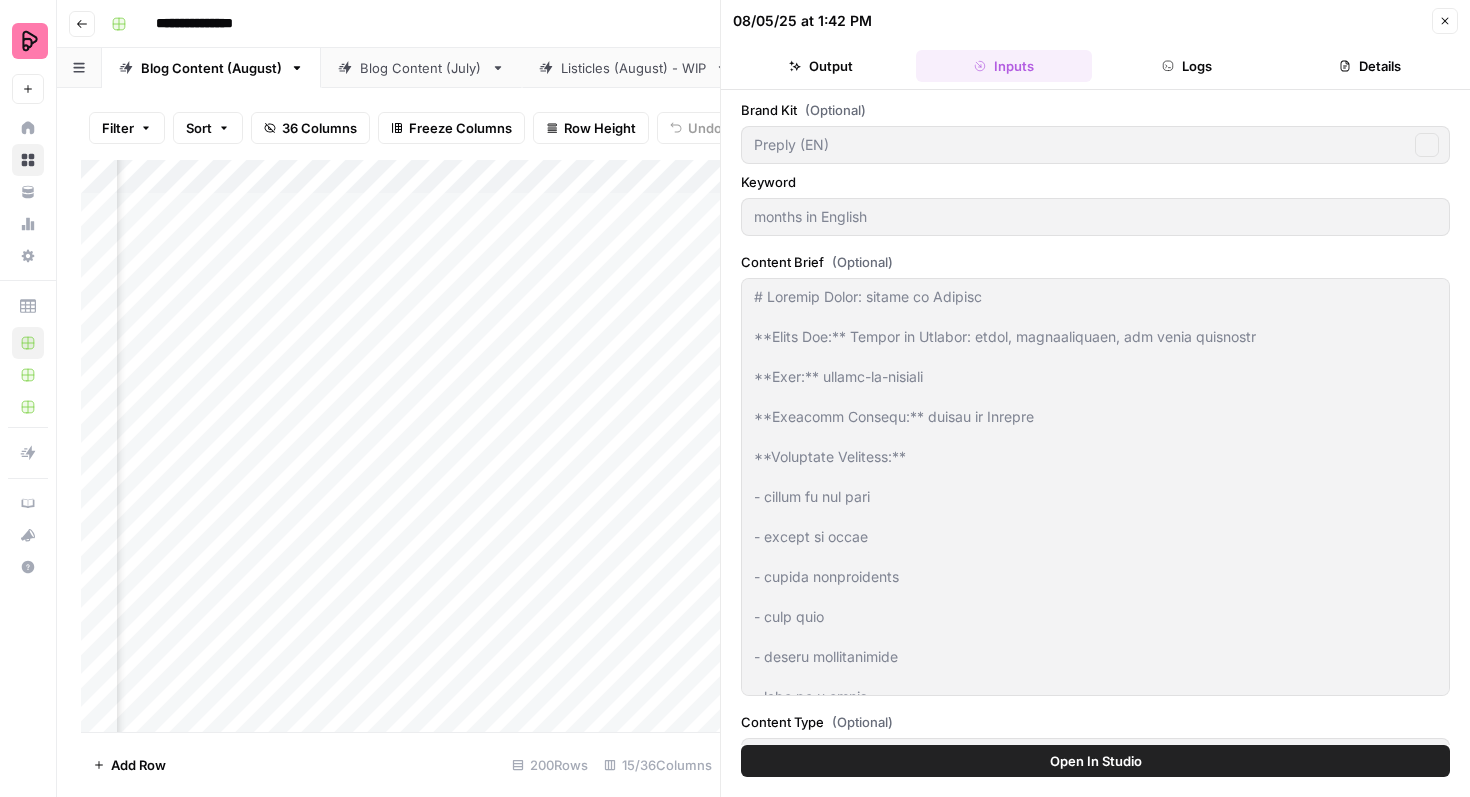 click on "Logs" at bounding box center [1187, 66] 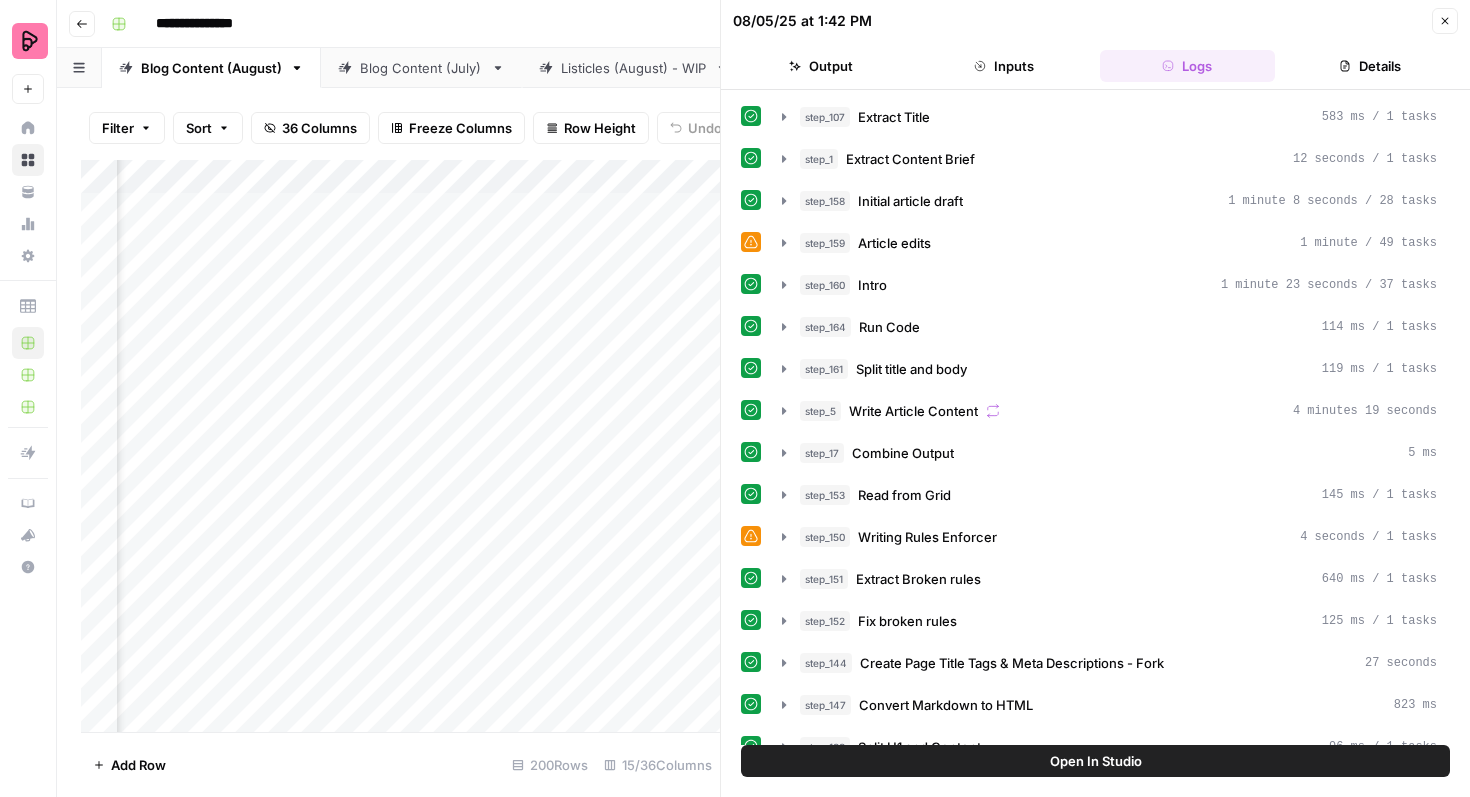 click on "Details" at bounding box center [1370, 66] 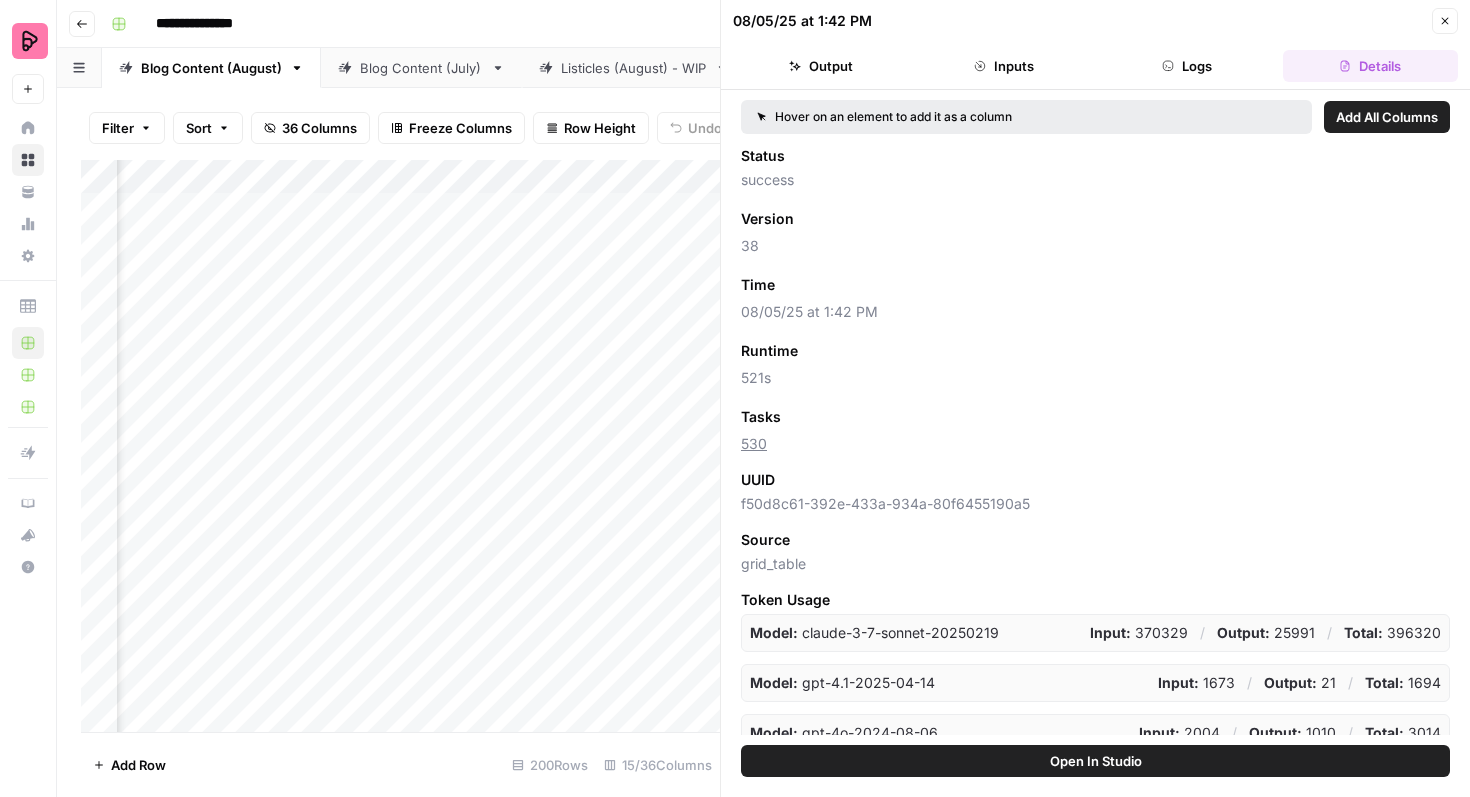 scroll, scrollTop: 67, scrollLeft: 0, axis: vertical 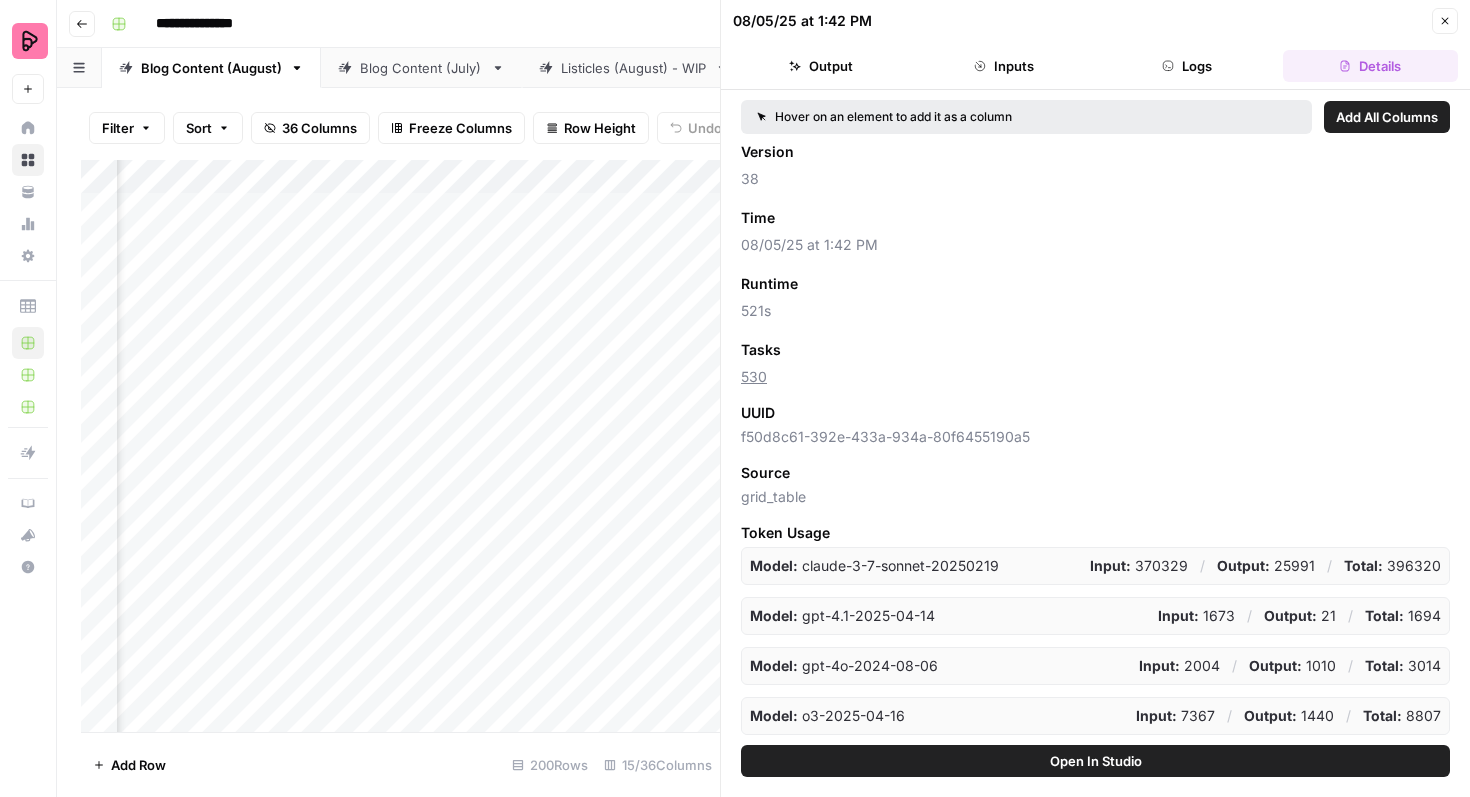 click on "Output" at bounding box center [820, 66] 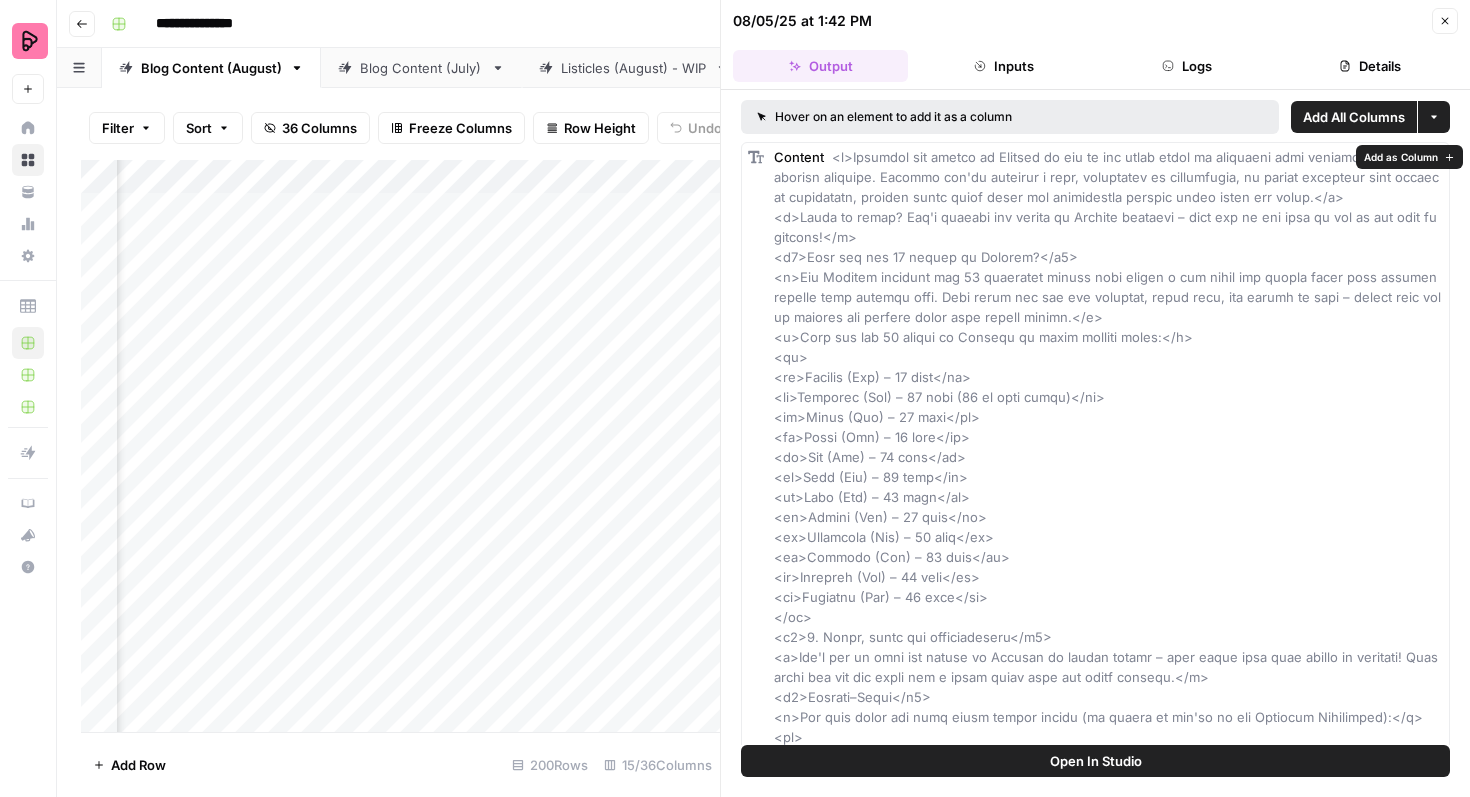 click on "Open In Studio" at bounding box center (1095, 761) 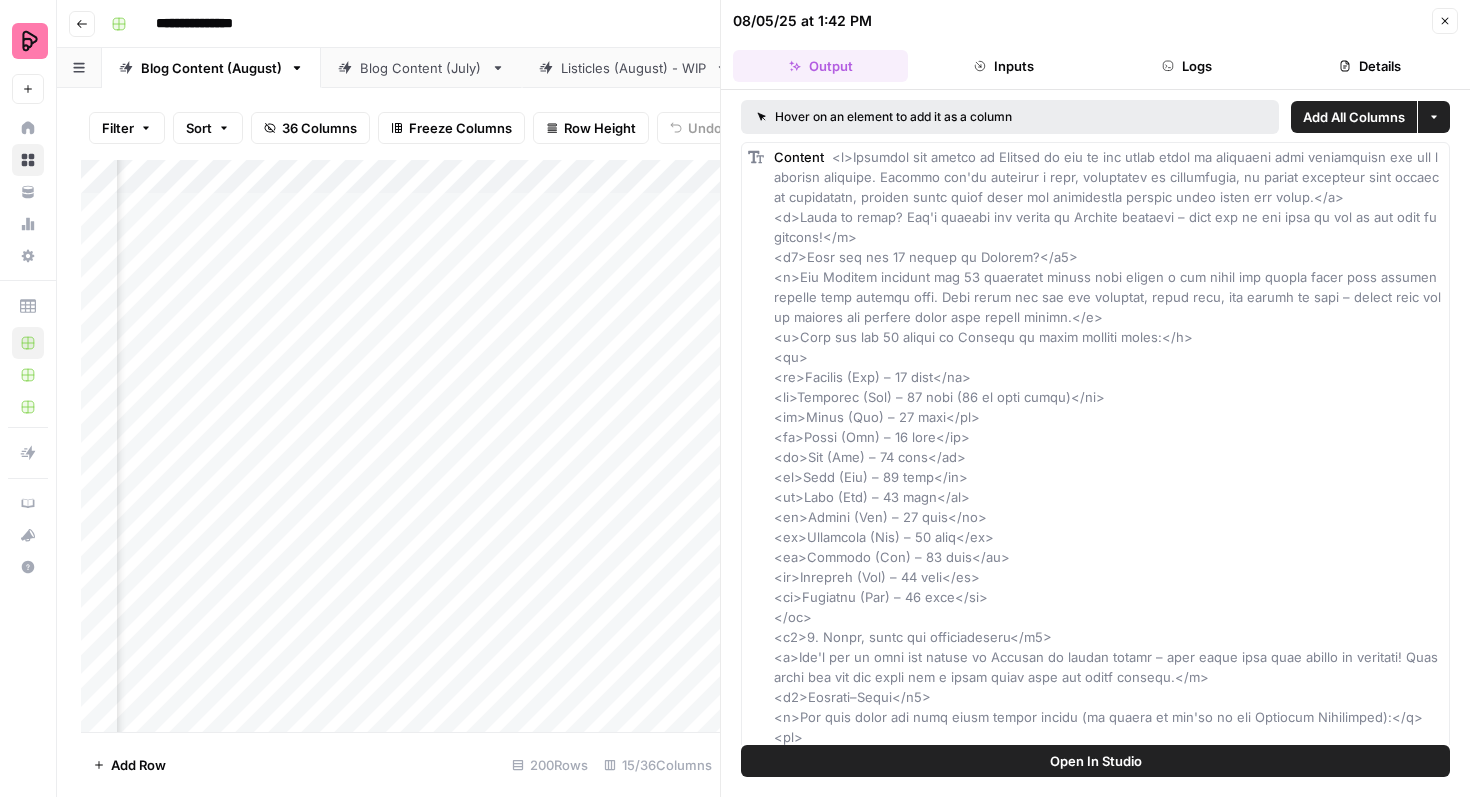 click 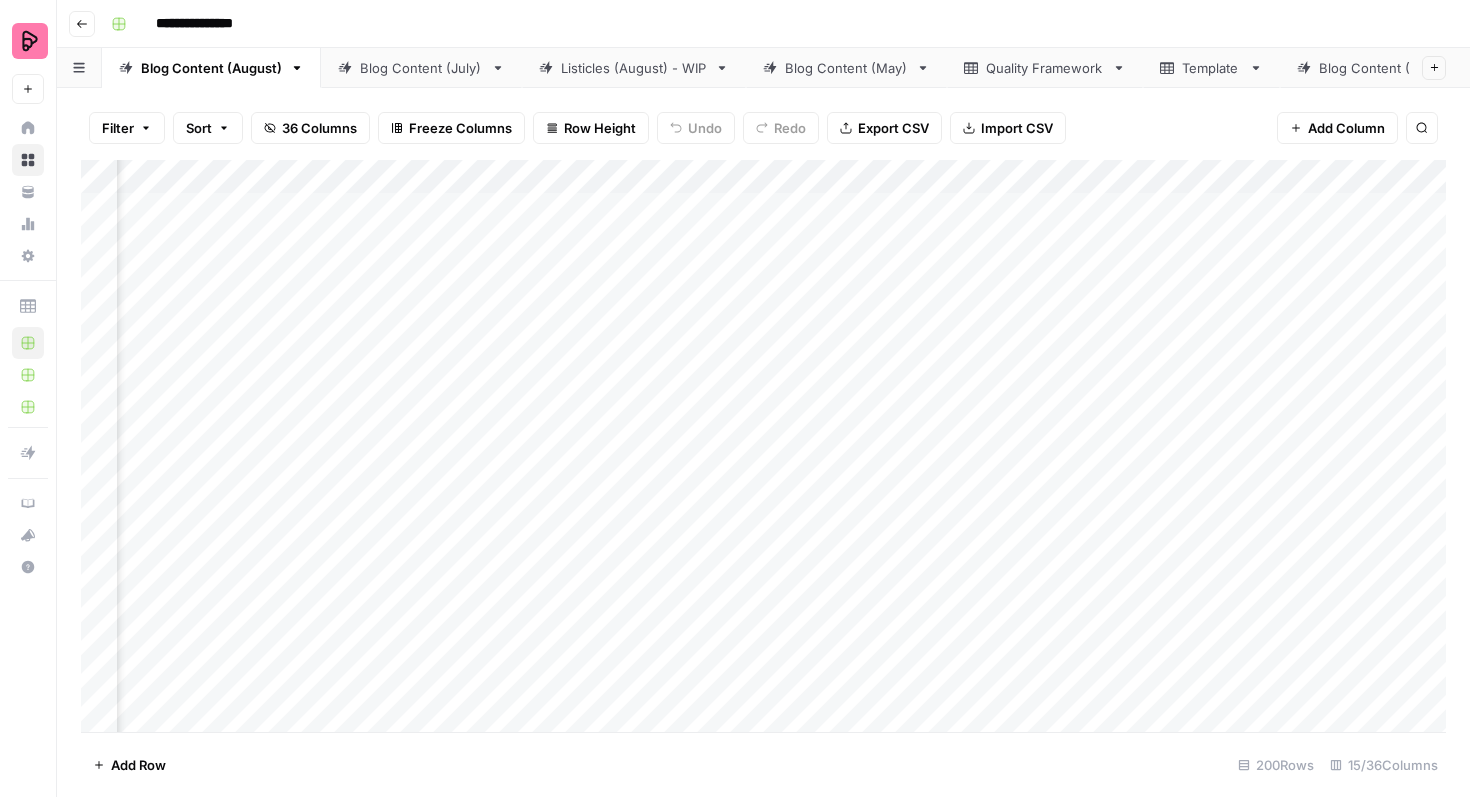 scroll, scrollTop: 0, scrollLeft: 1126, axis: horizontal 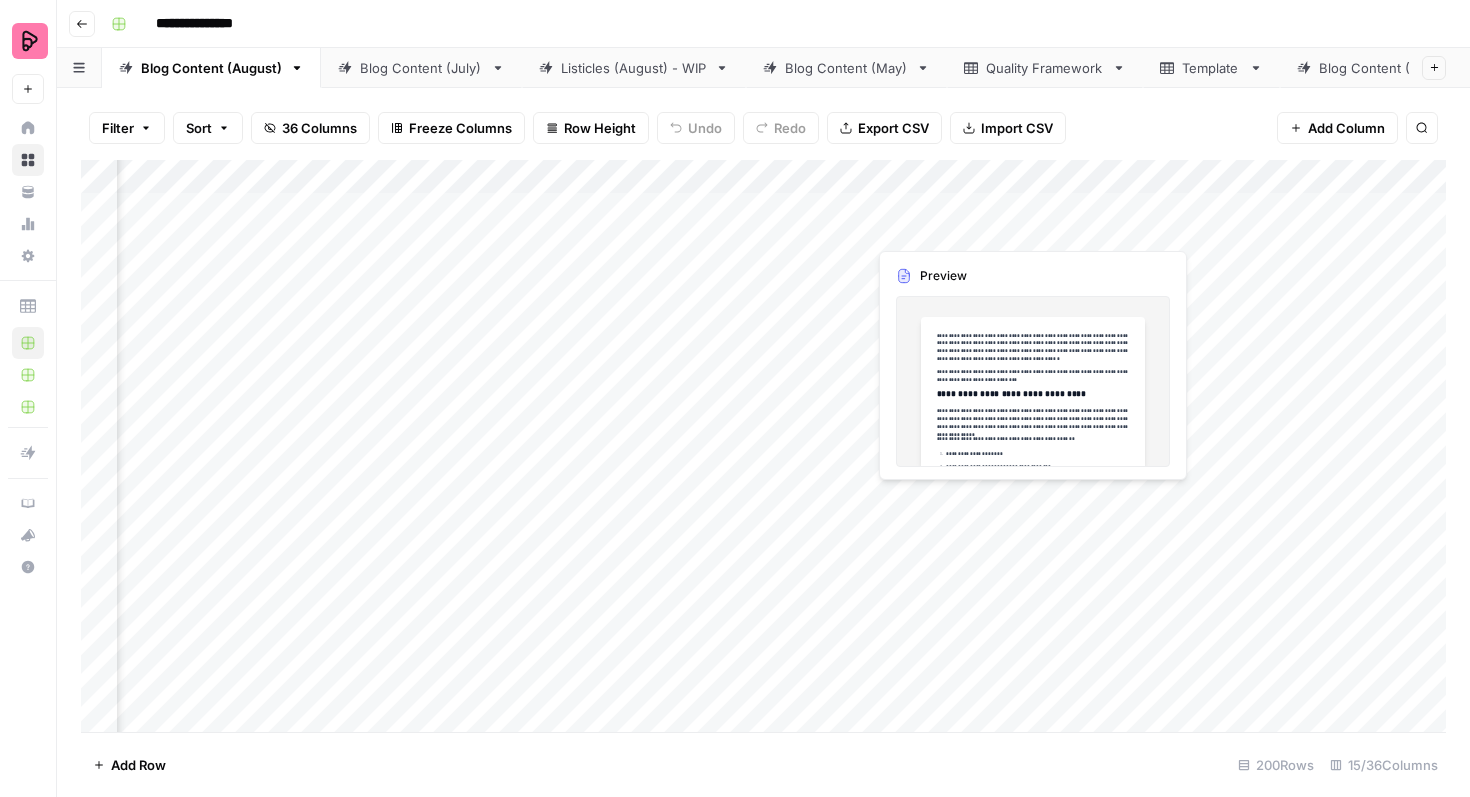 click on "Add Column" at bounding box center (763, 446) 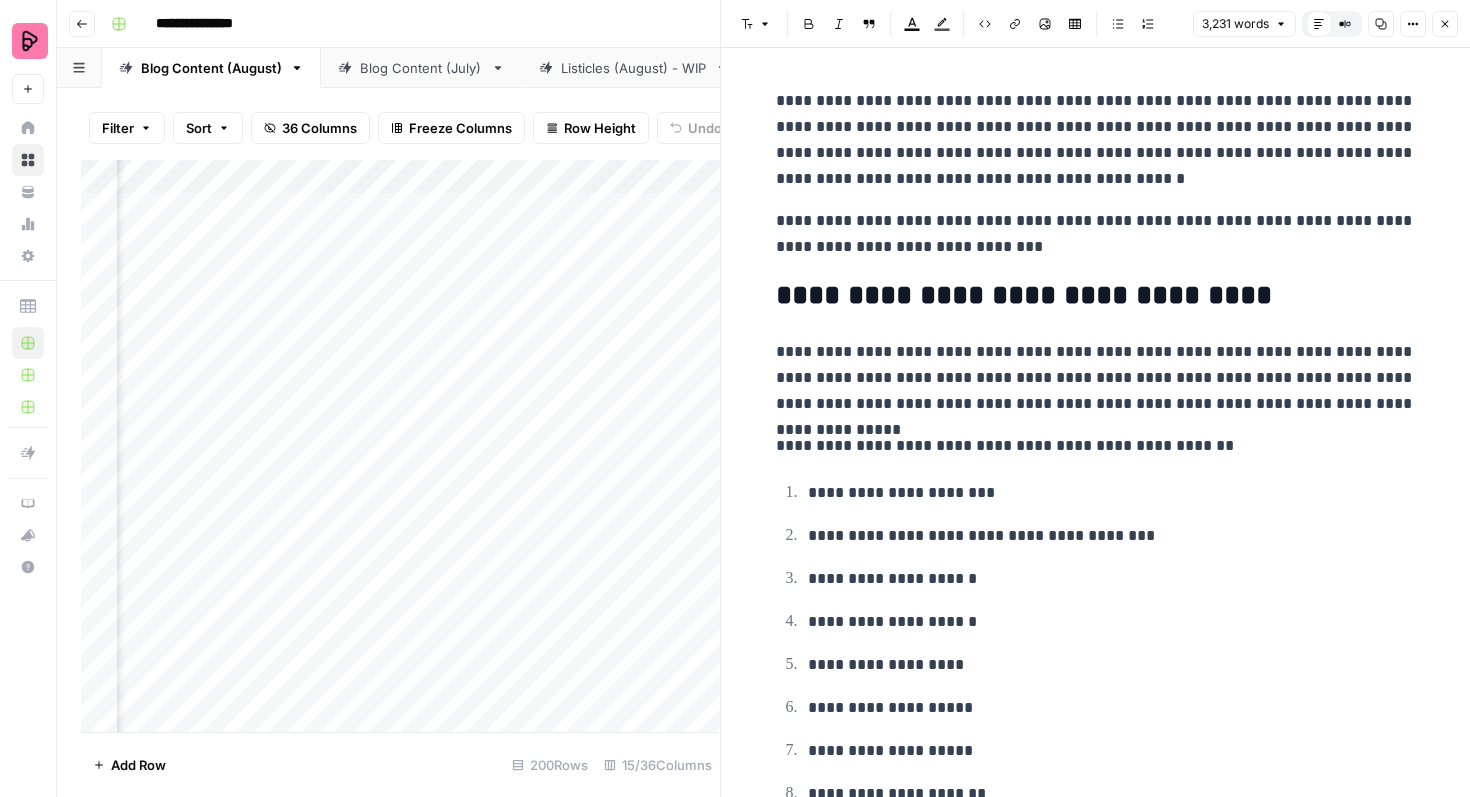 scroll, scrollTop: 0, scrollLeft: 1660, axis: horizontal 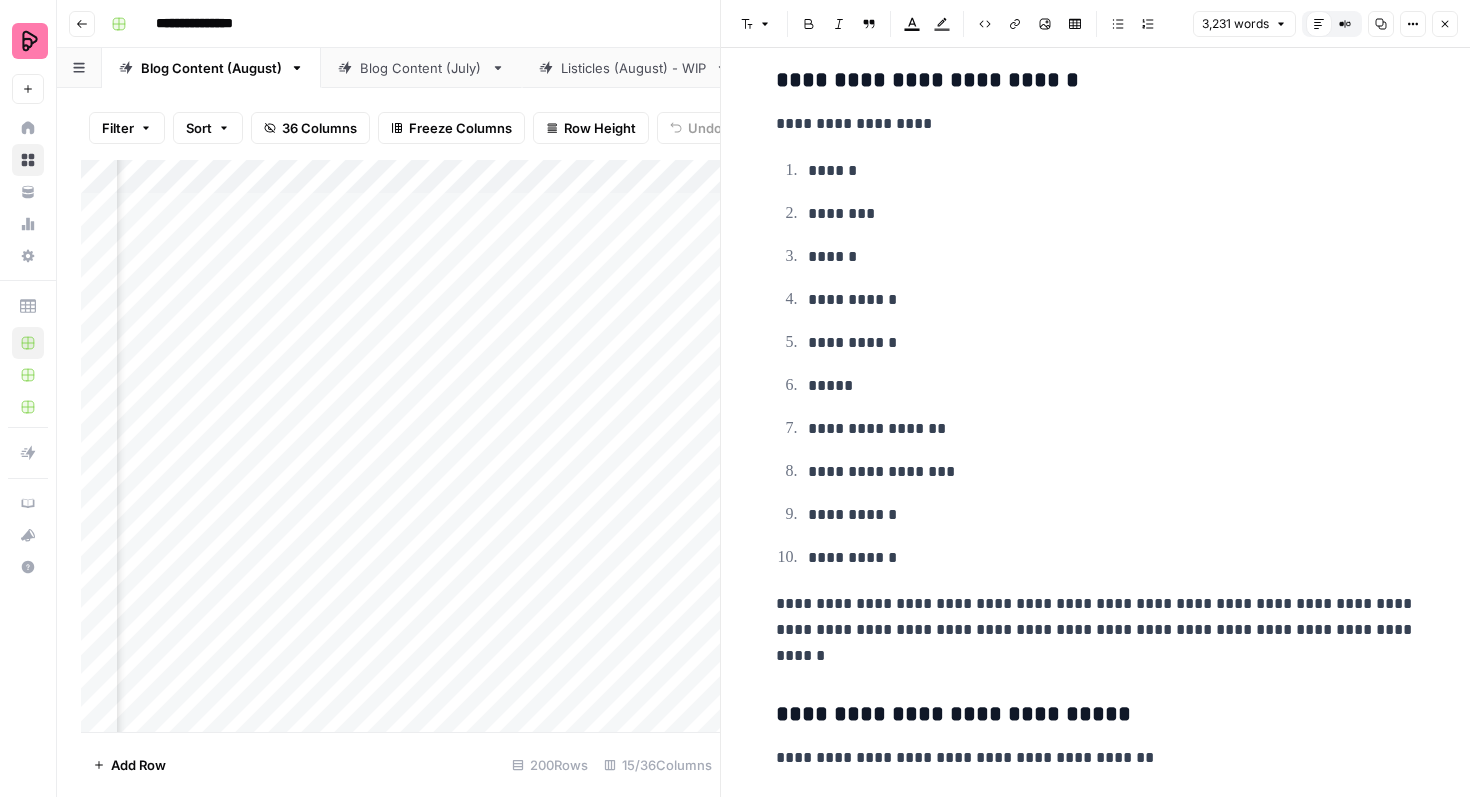 click on "Add Column" at bounding box center [400, 446] 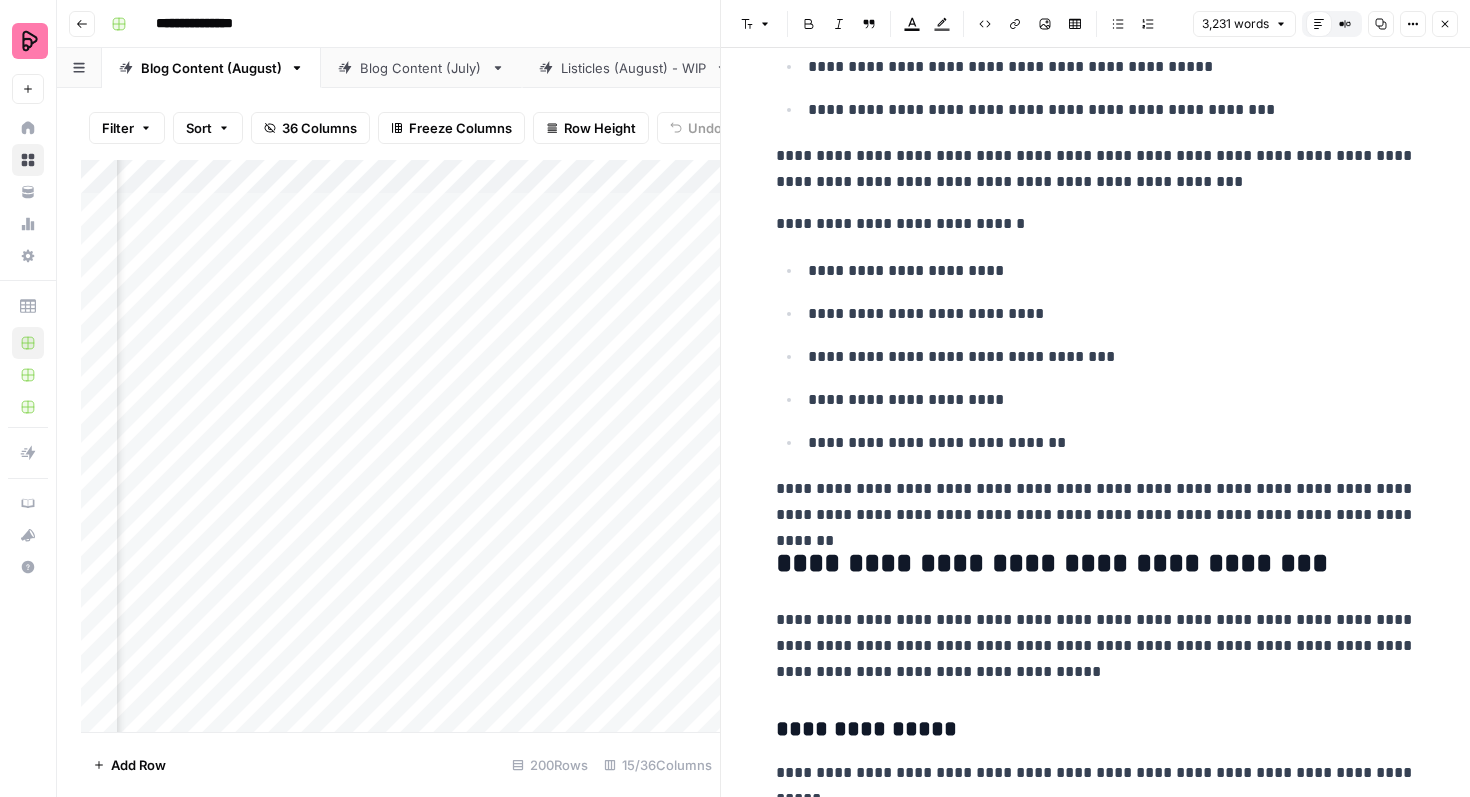 scroll, scrollTop: 10499, scrollLeft: 0, axis: vertical 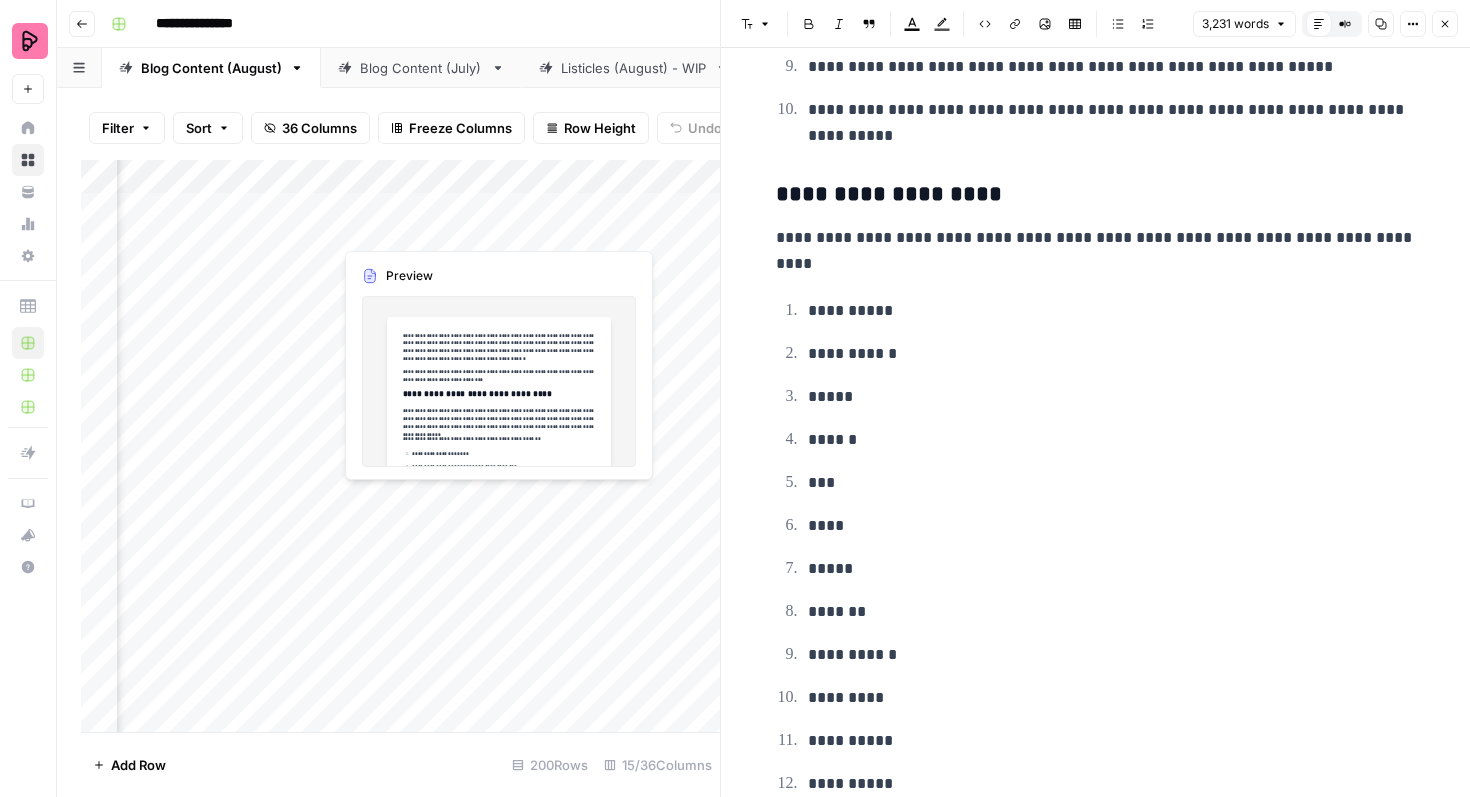 click on "Add Column" at bounding box center [400, 446] 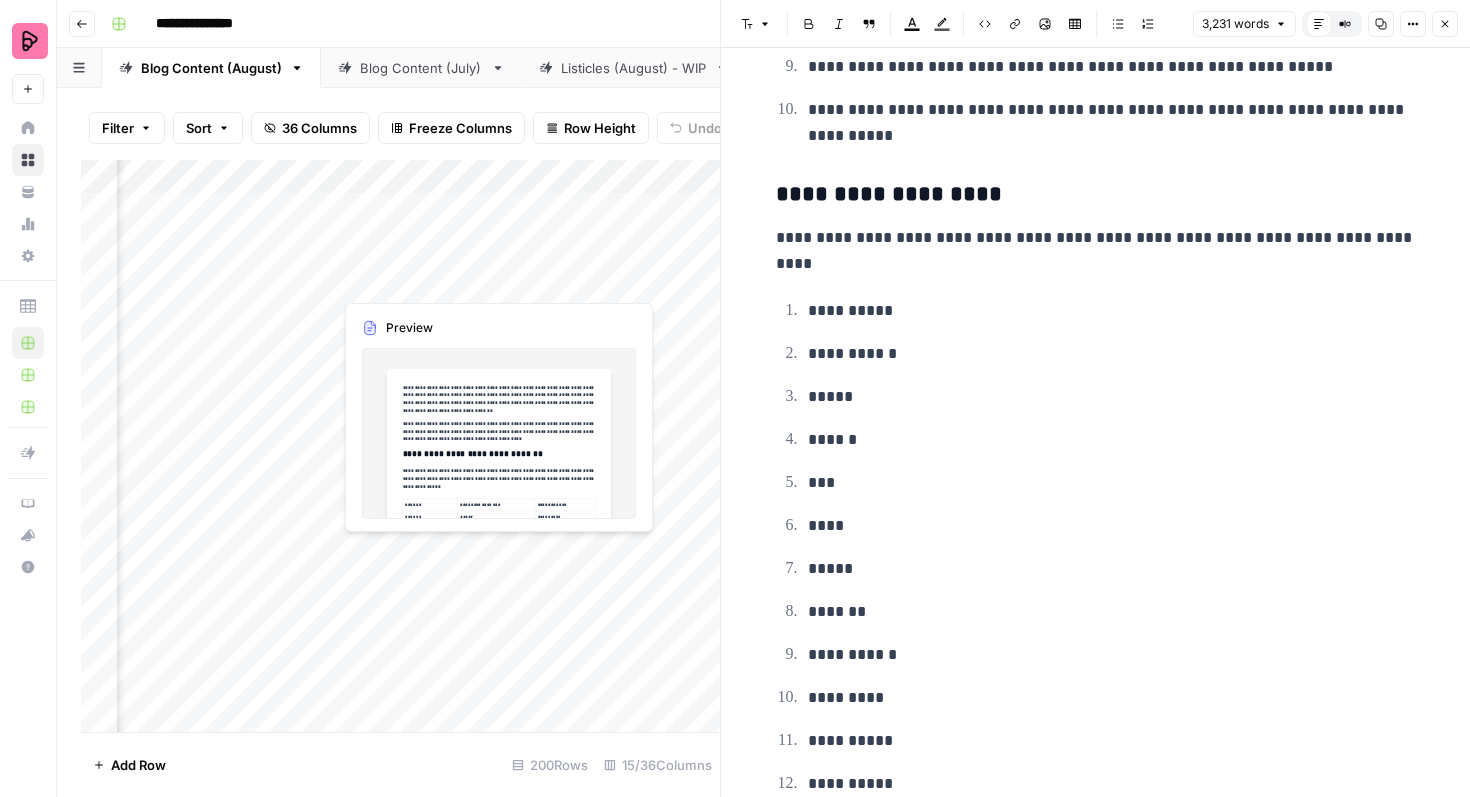 click on "Add Column" at bounding box center (400, 446) 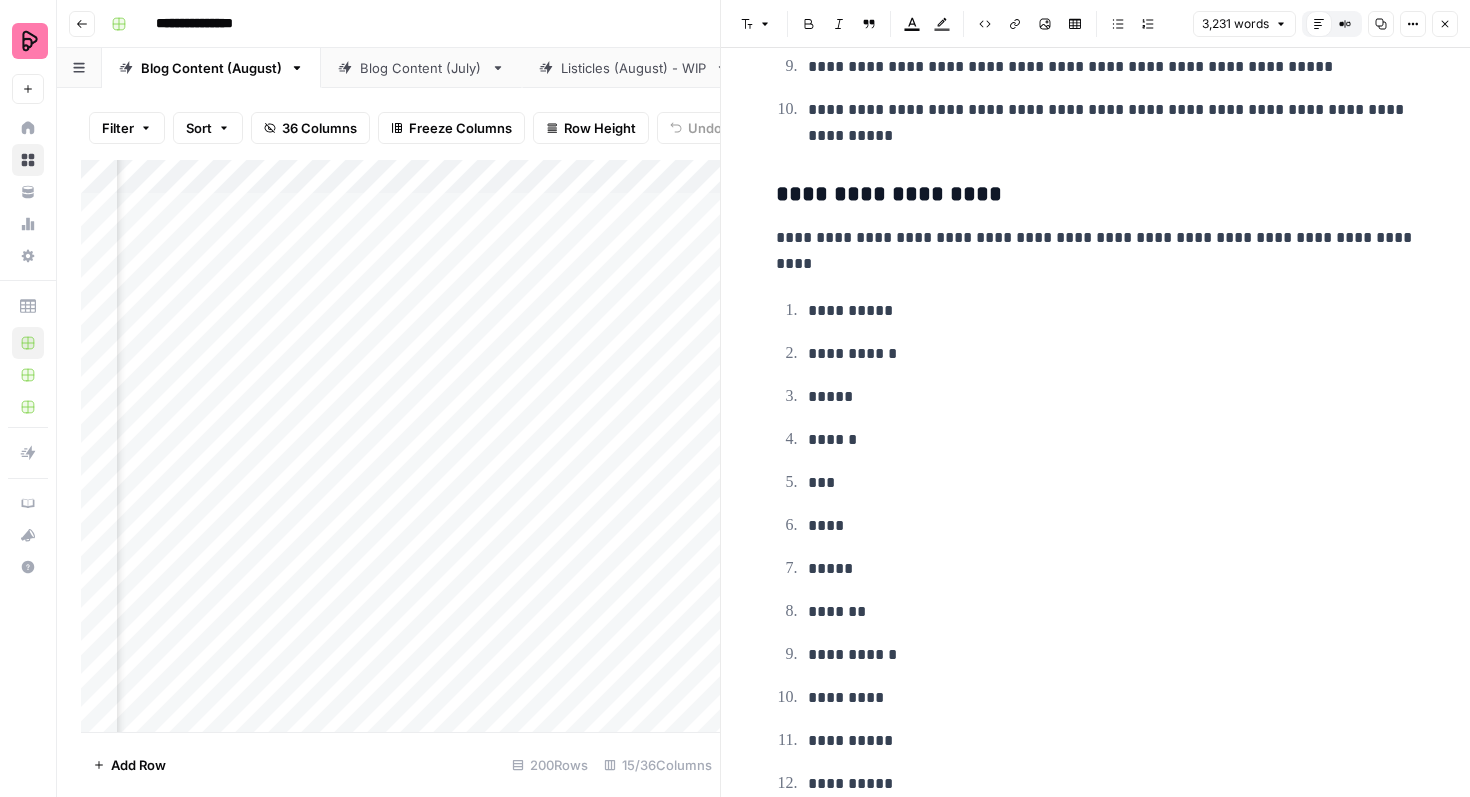 click on "Add Column" at bounding box center (400, 446) 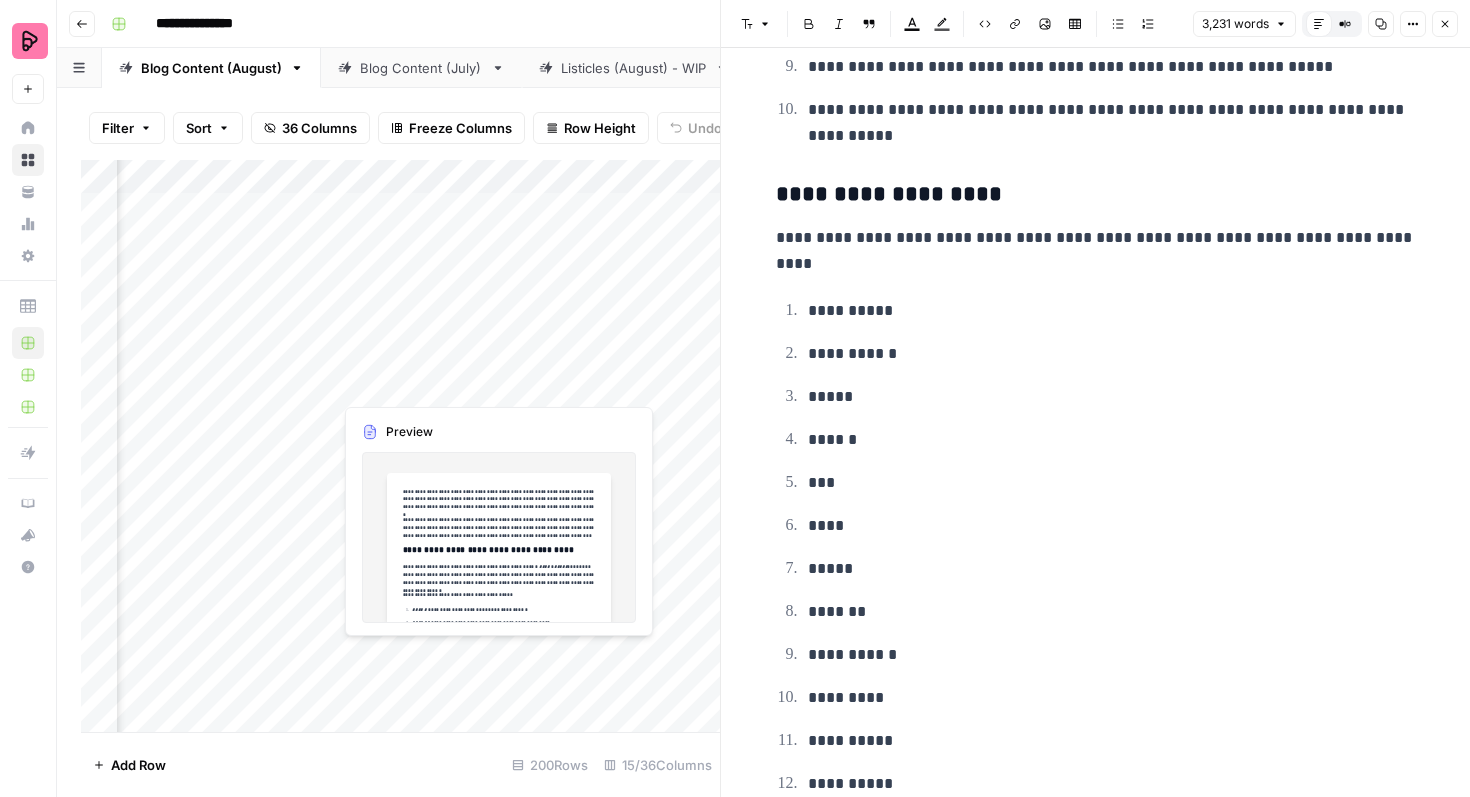 click on "Add Column" at bounding box center [400, 446] 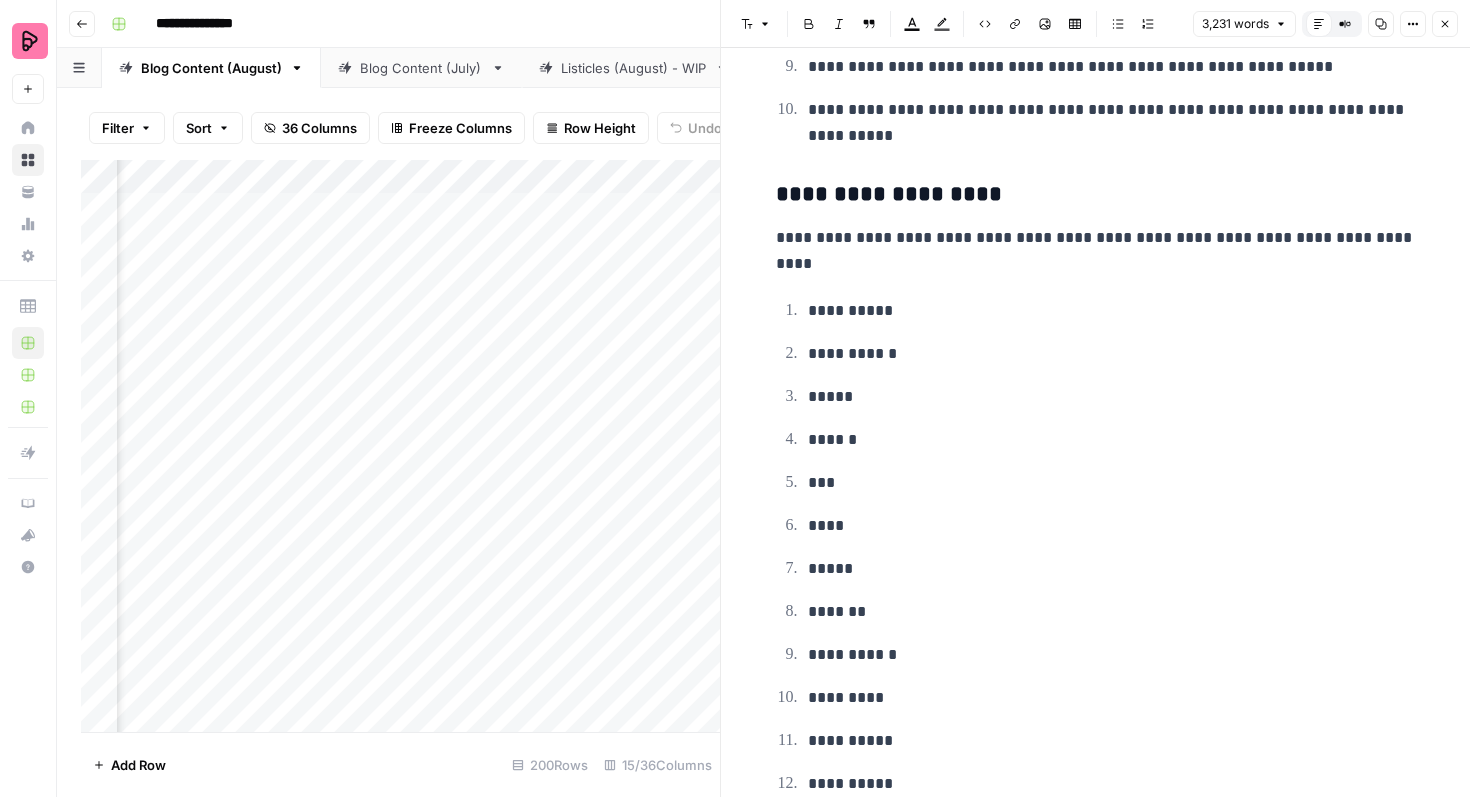 click 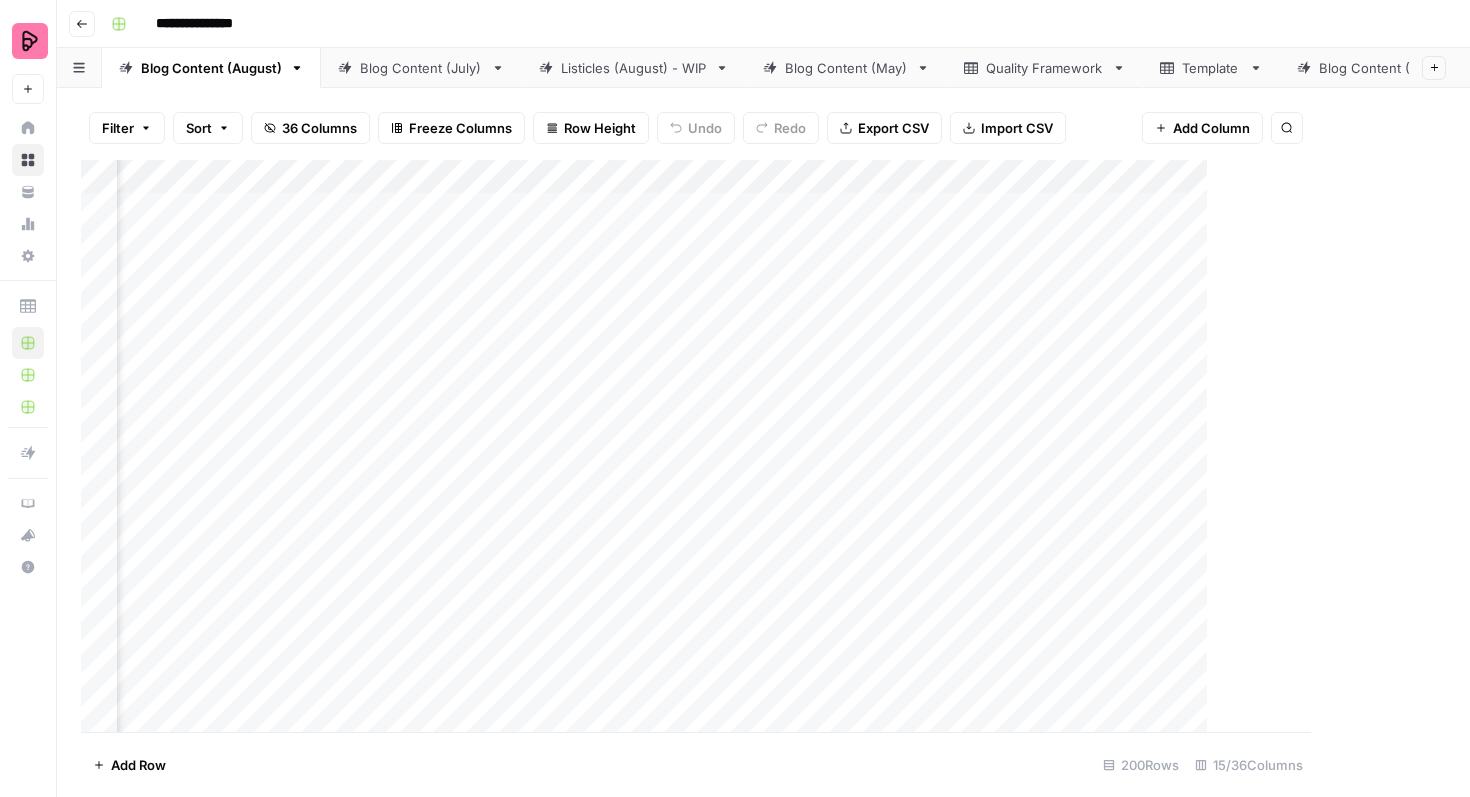 scroll, scrollTop: 0, scrollLeft: 1535, axis: horizontal 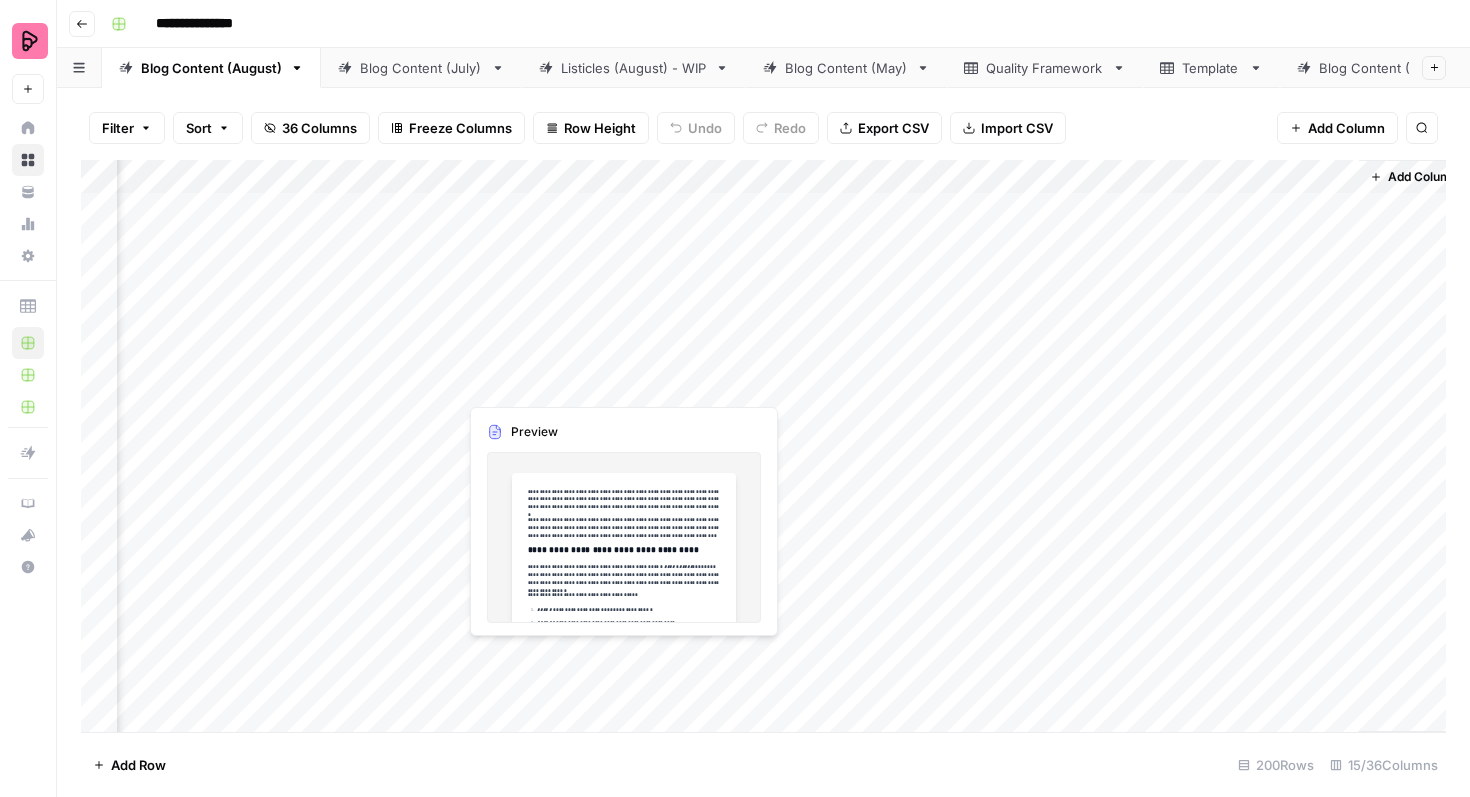 click on "Add Column" at bounding box center (763, 446) 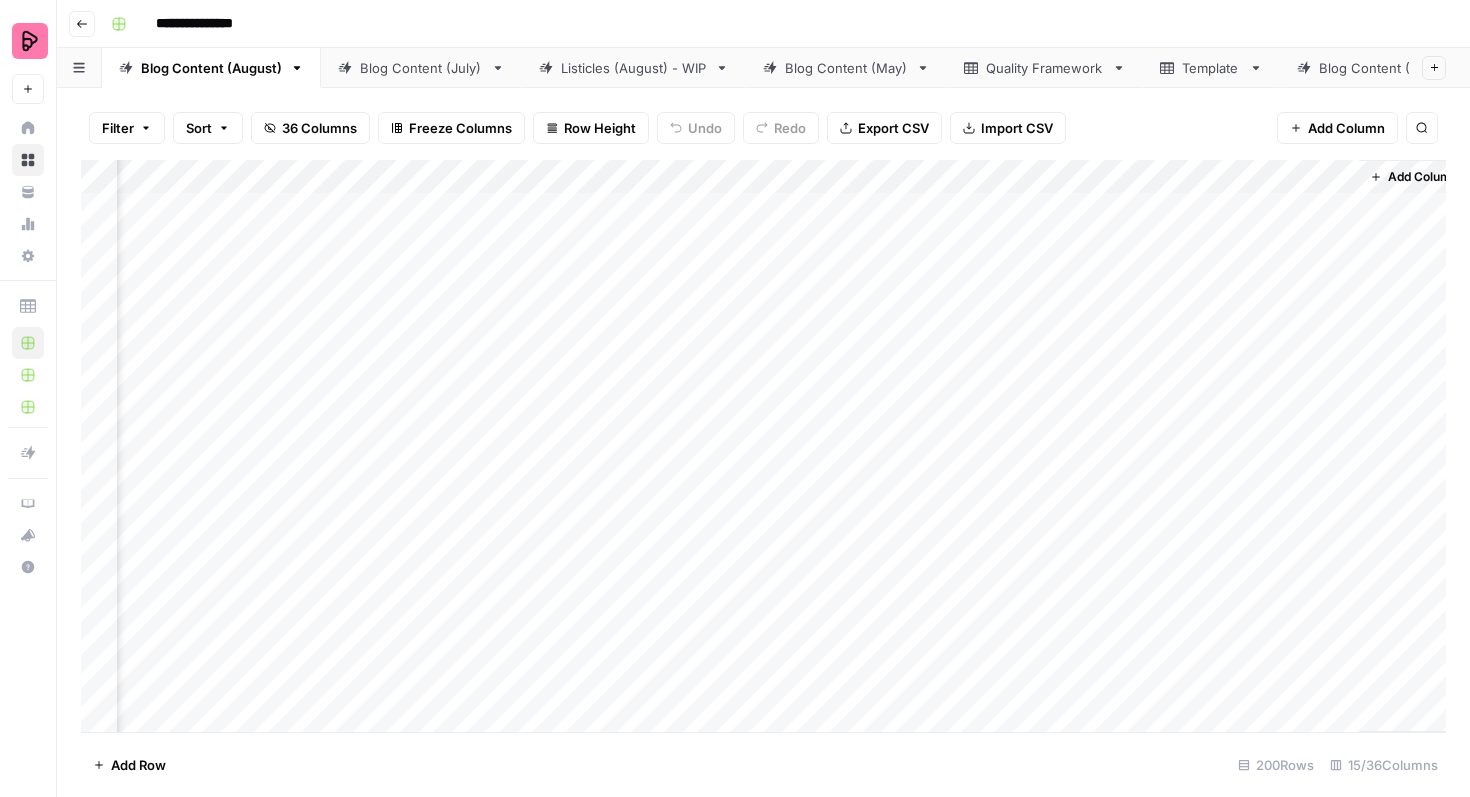 click on "Add Column" at bounding box center [763, 446] 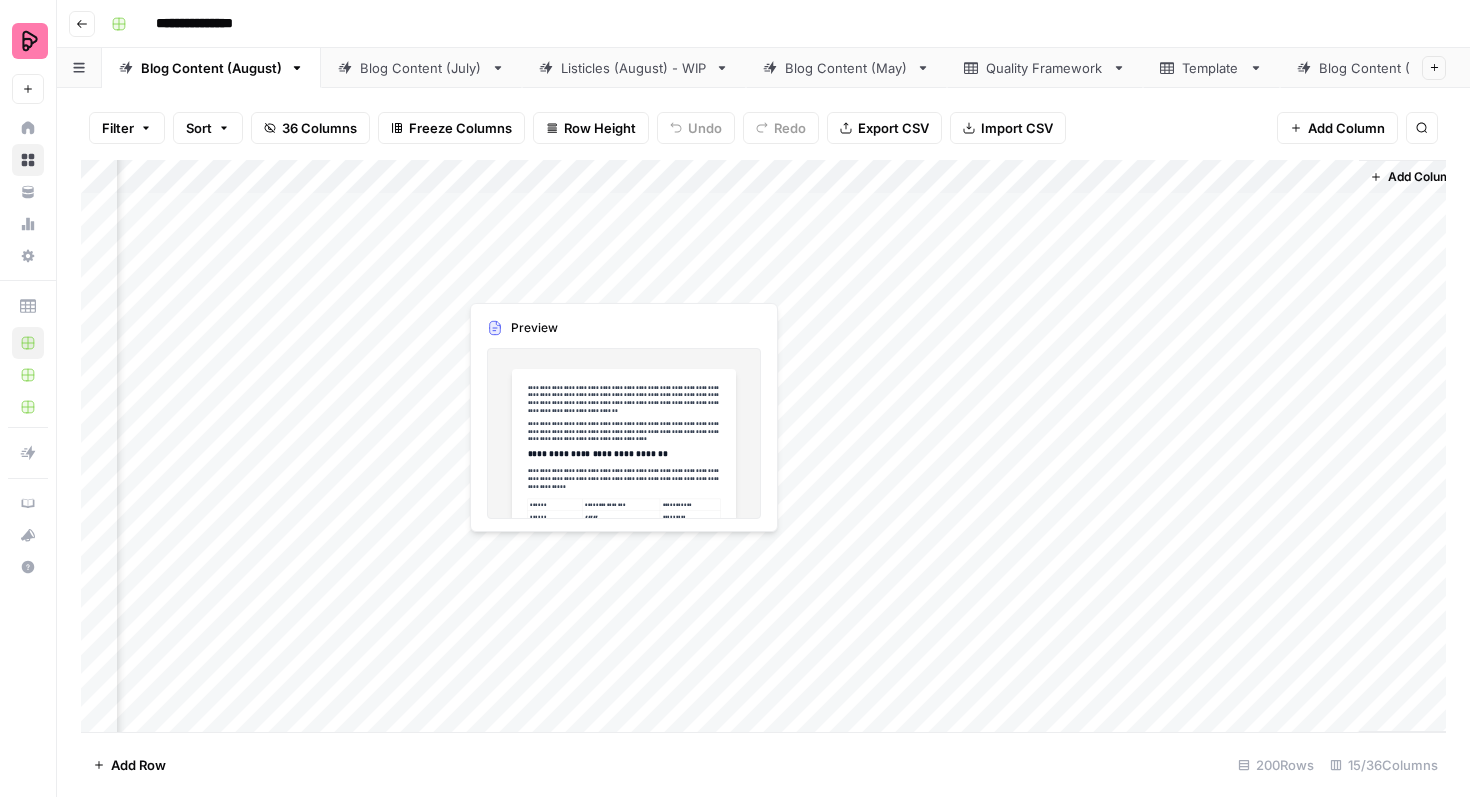 click on "Add Column" at bounding box center (763, 446) 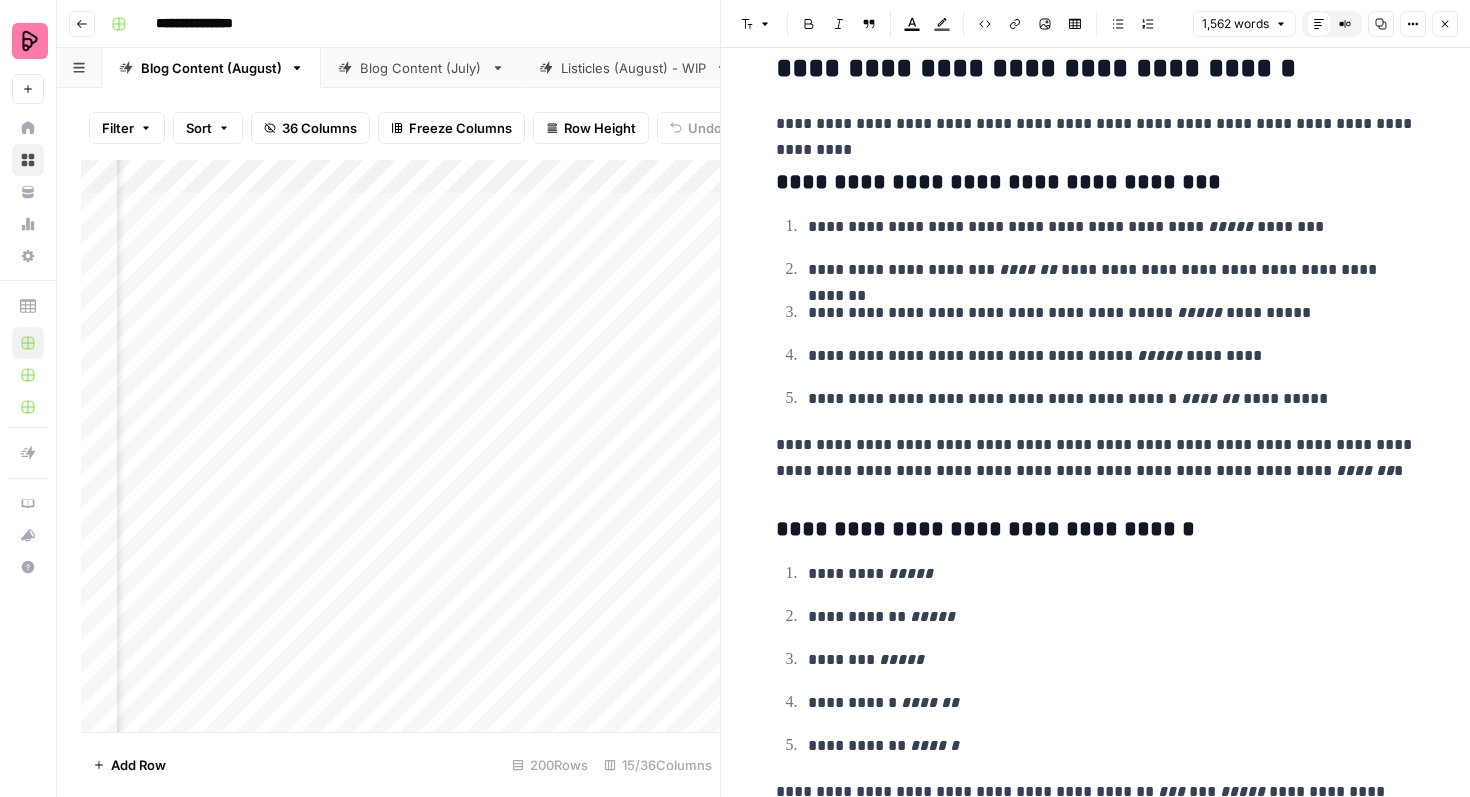 scroll, scrollTop: 6205, scrollLeft: 0, axis: vertical 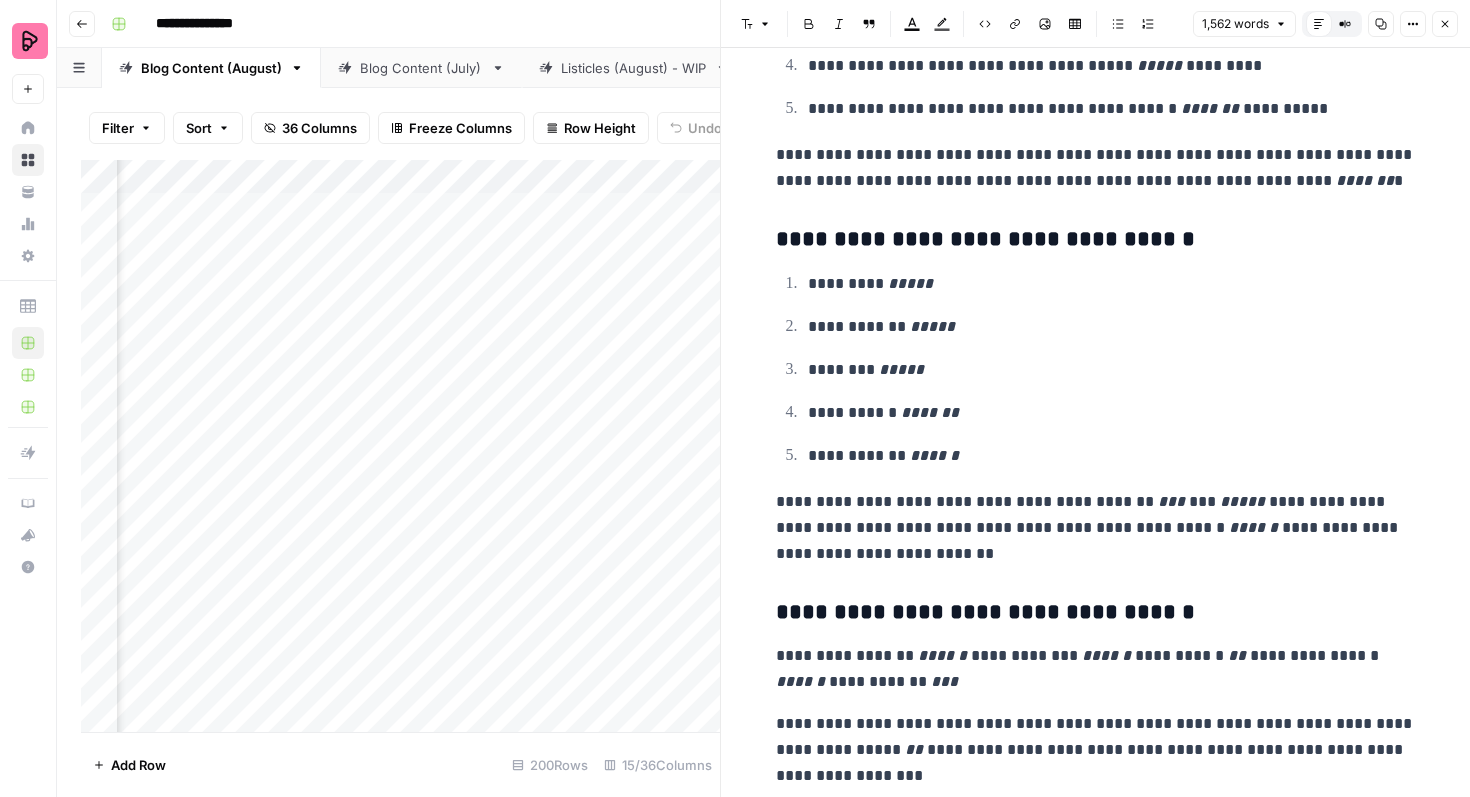 click on "Add Column" at bounding box center [400, 446] 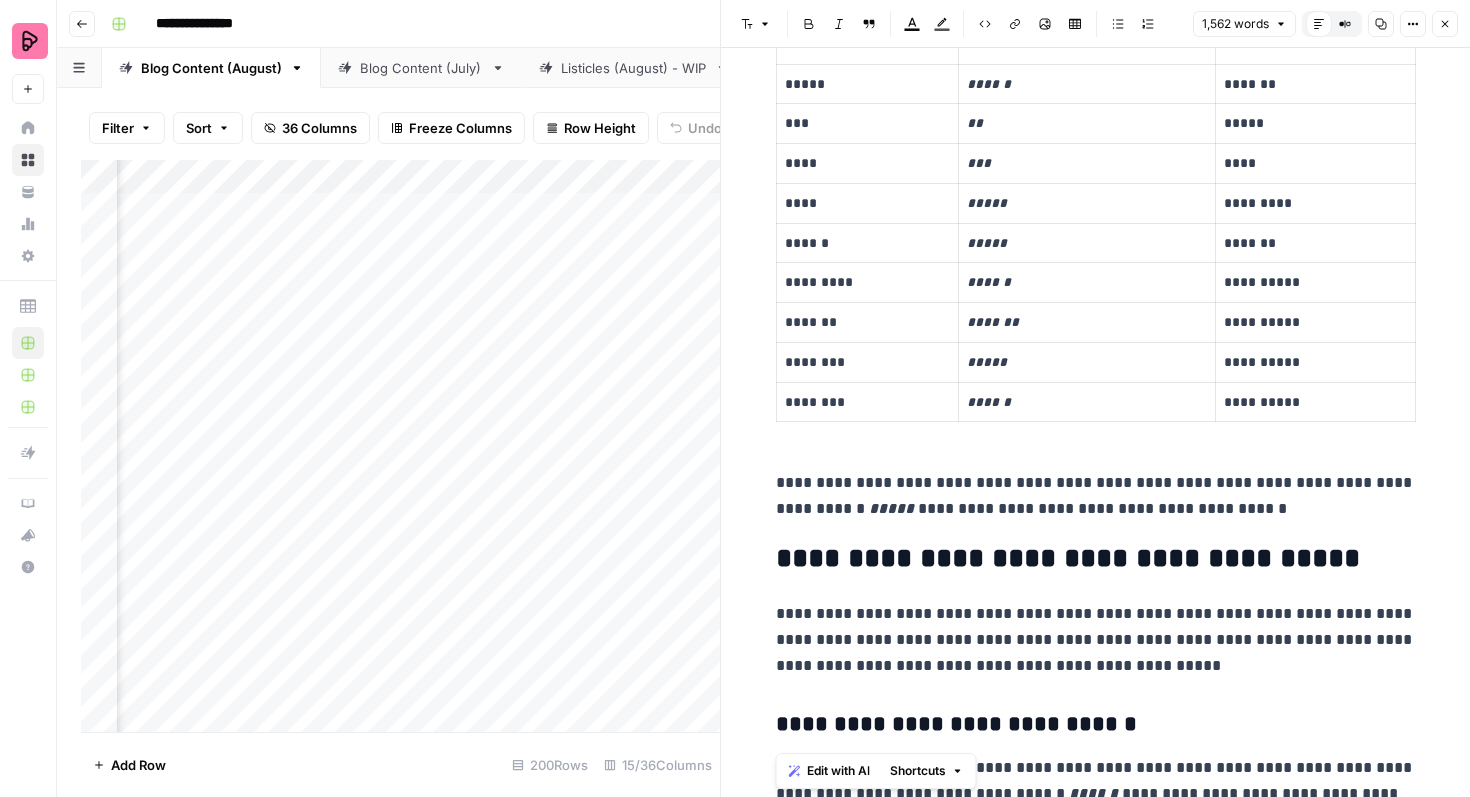 scroll, scrollTop: 0, scrollLeft: 0, axis: both 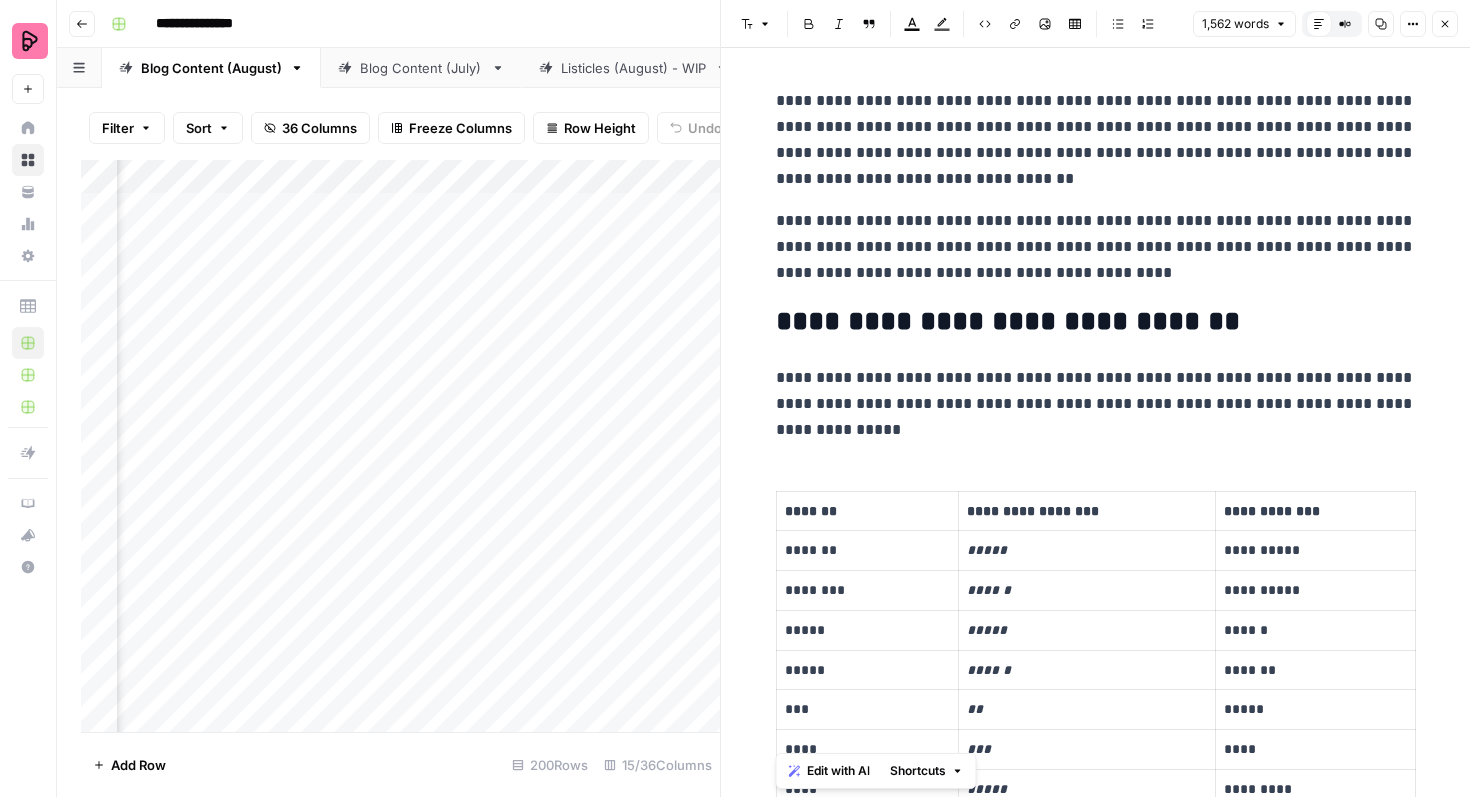 drag, startPoint x: 909, startPoint y: 770, endPoint x: 776, endPoint y: 110, distance: 673.2674 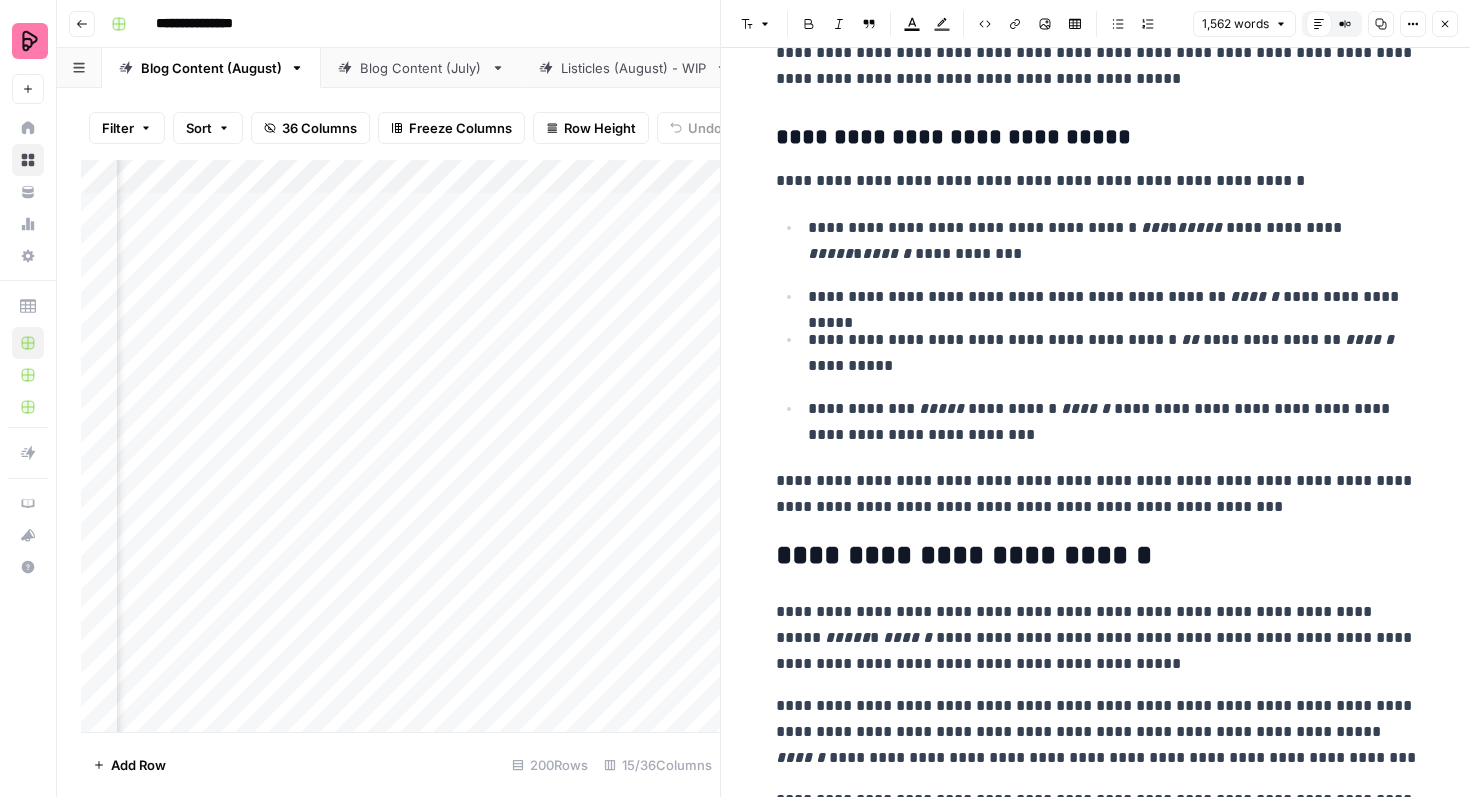scroll, scrollTop: 4877, scrollLeft: 0, axis: vertical 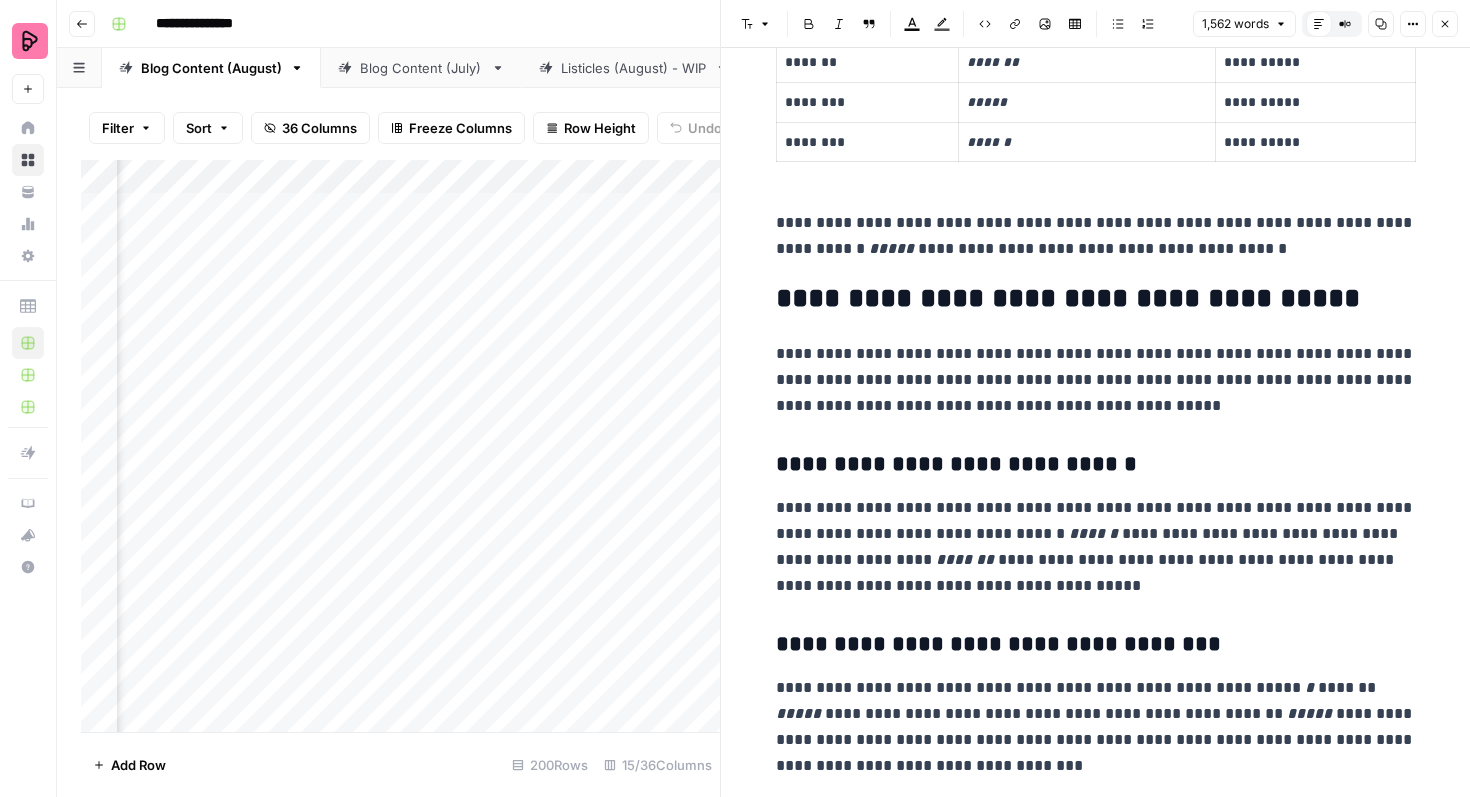 click on "Close" at bounding box center [1445, 24] 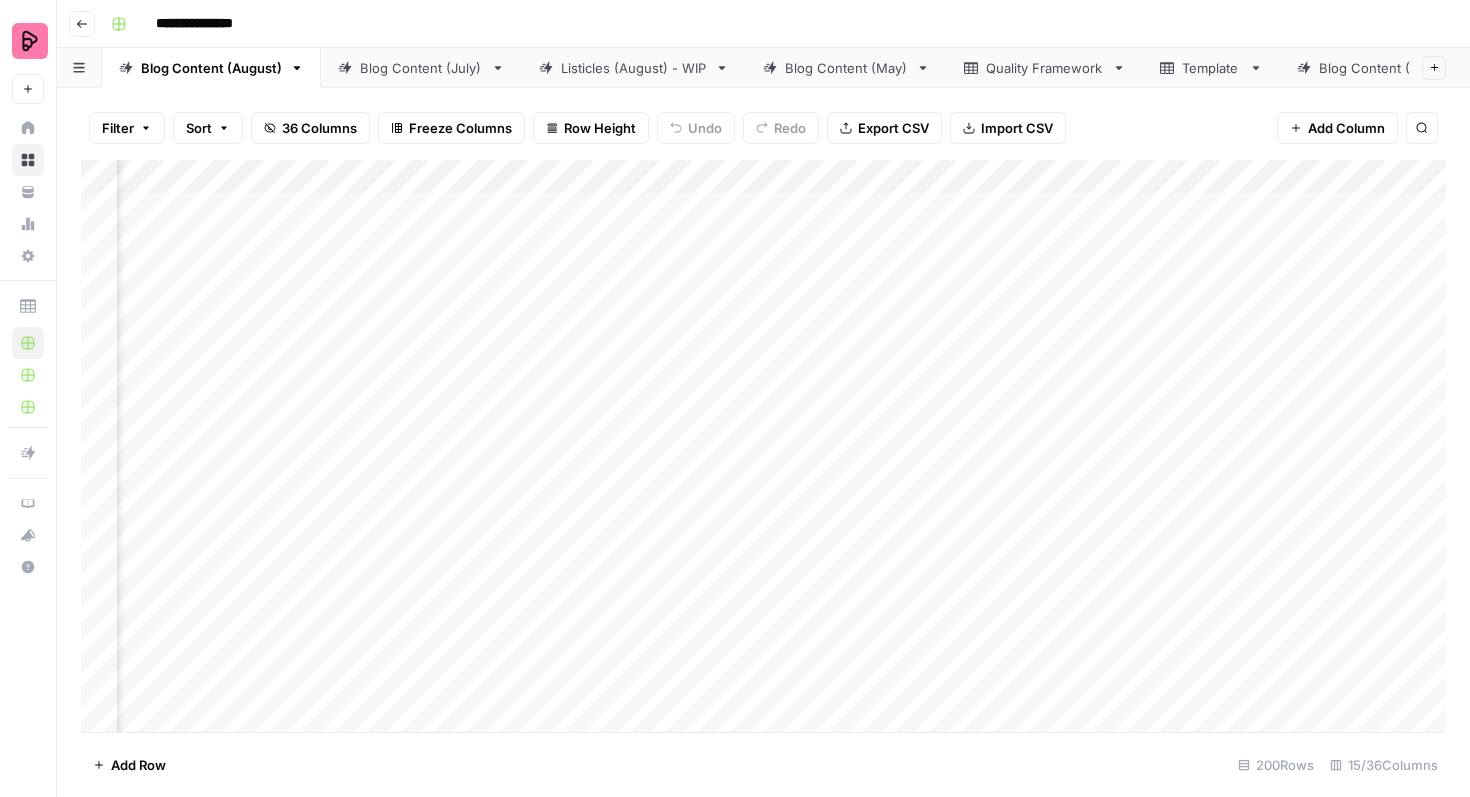 scroll, scrollTop: 0, scrollLeft: 1192, axis: horizontal 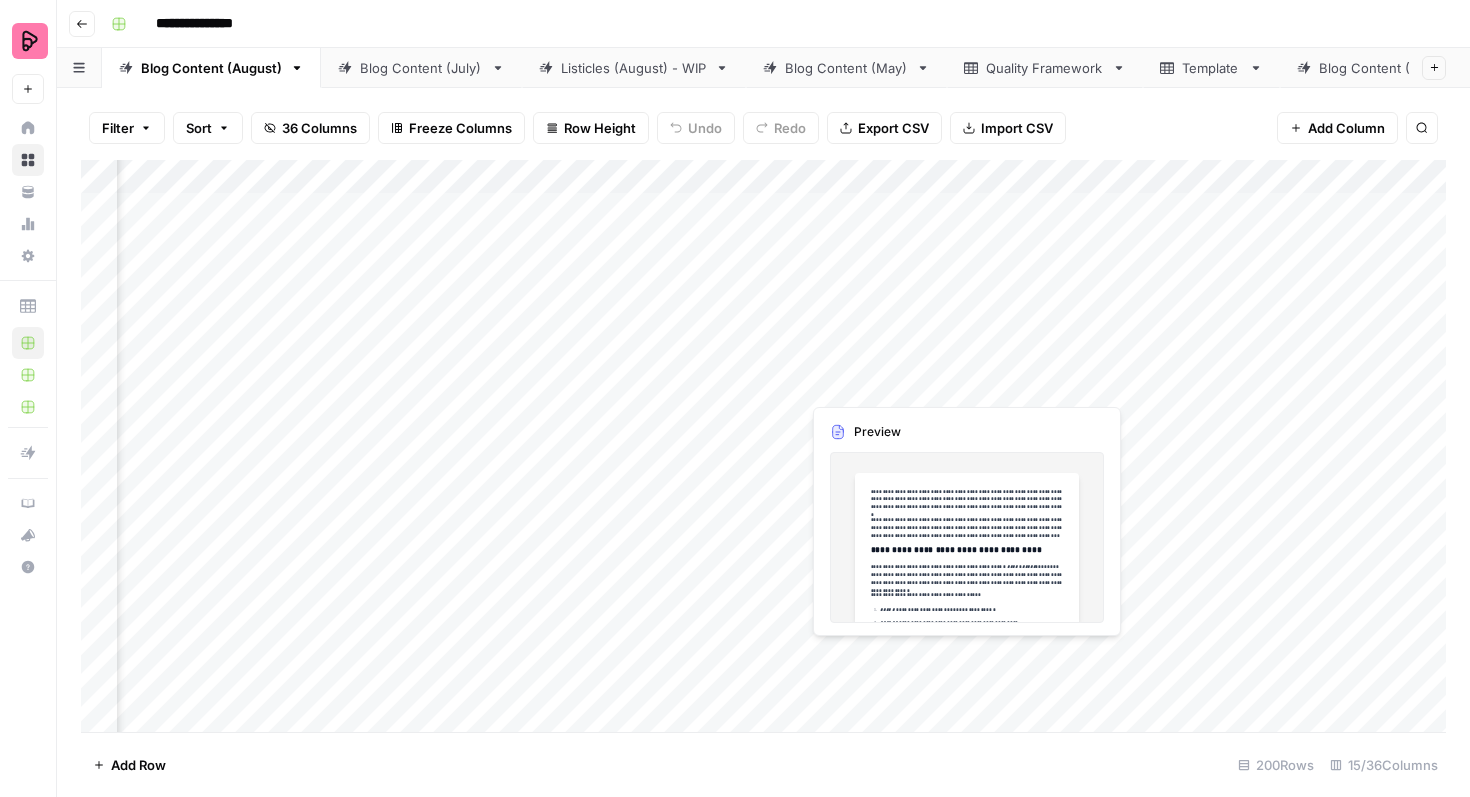 click on "Add Column" at bounding box center [763, 446] 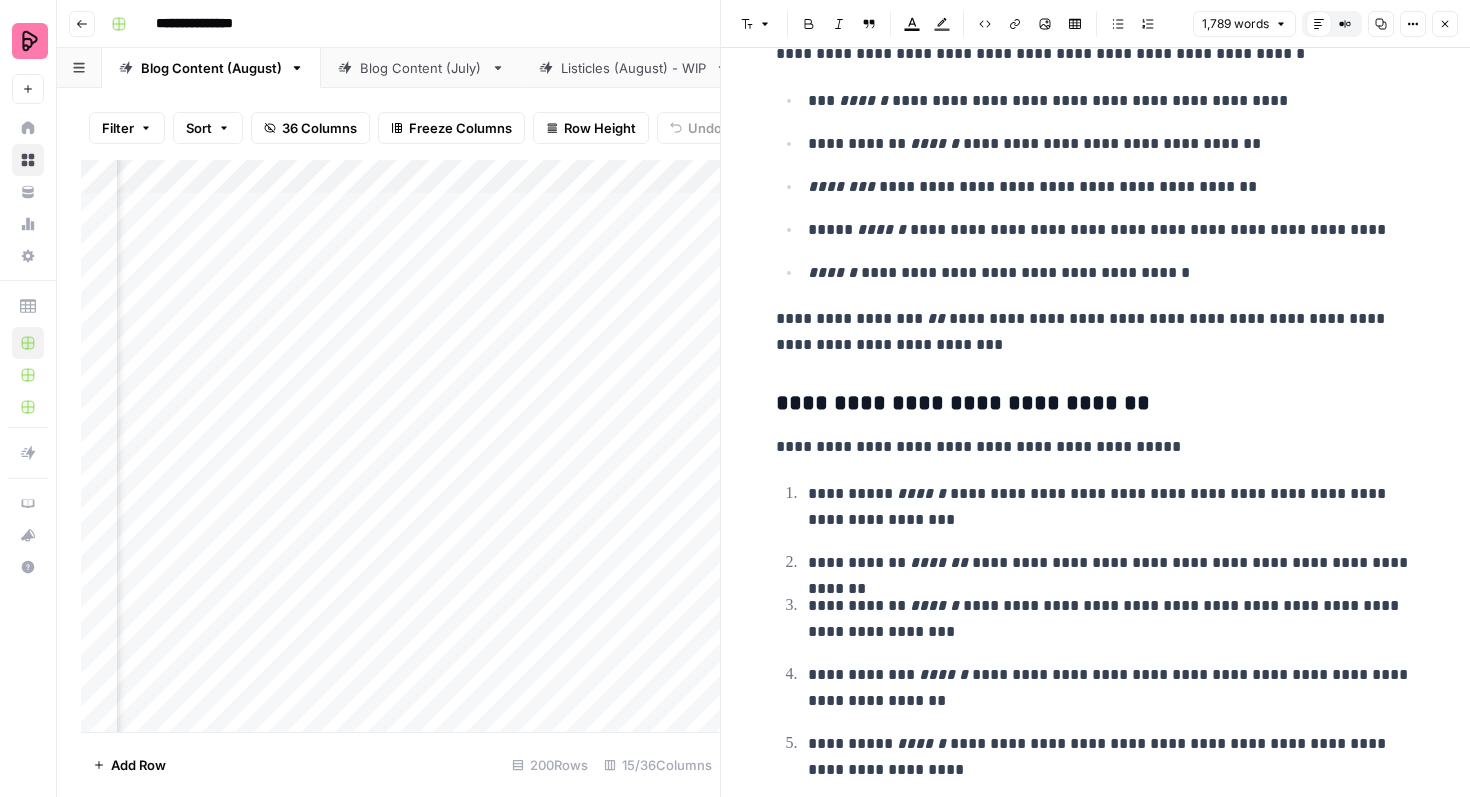 scroll, scrollTop: 6462, scrollLeft: 0, axis: vertical 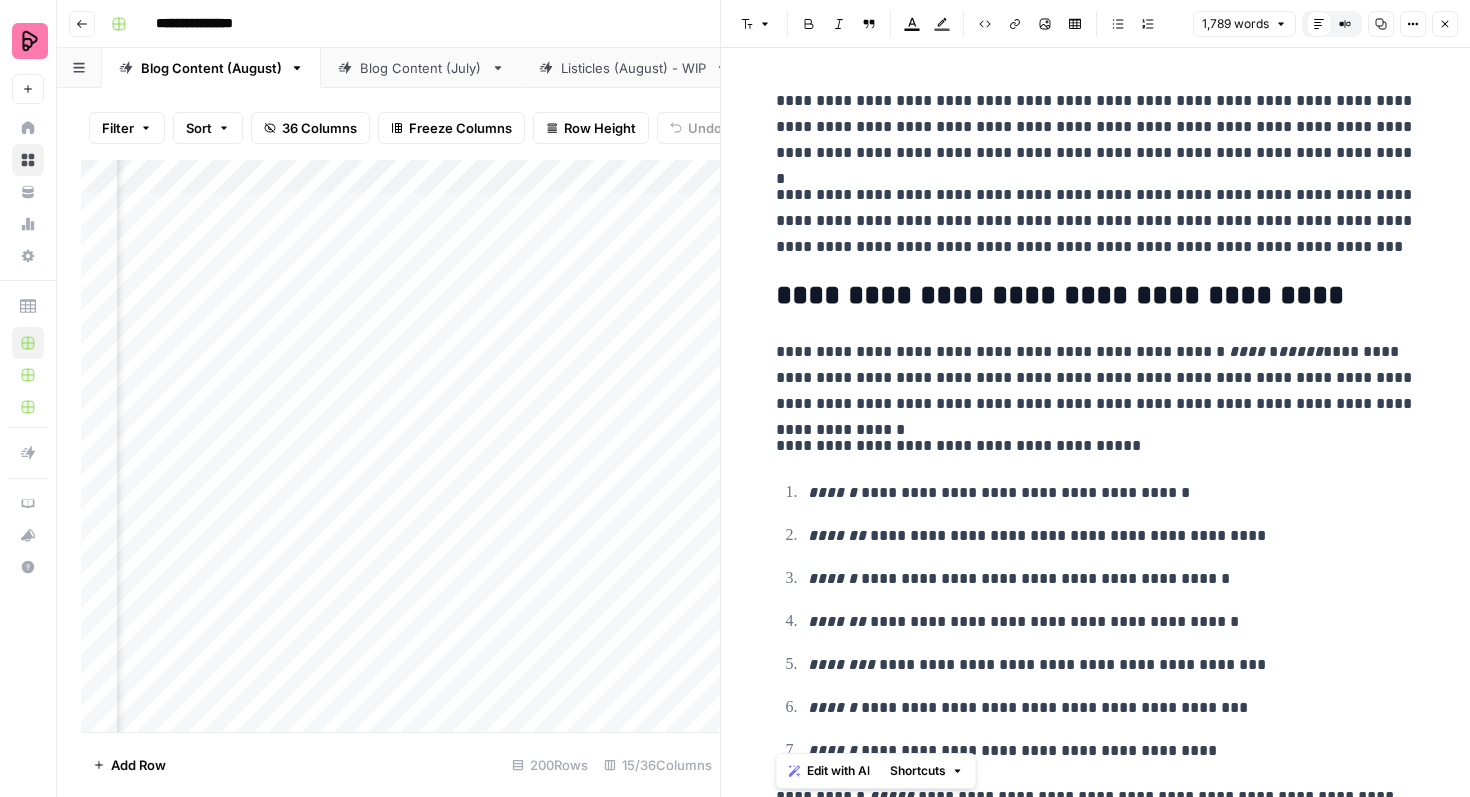 drag, startPoint x: 1013, startPoint y: 778, endPoint x: 634, endPoint y: -159, distance: 1010.74725 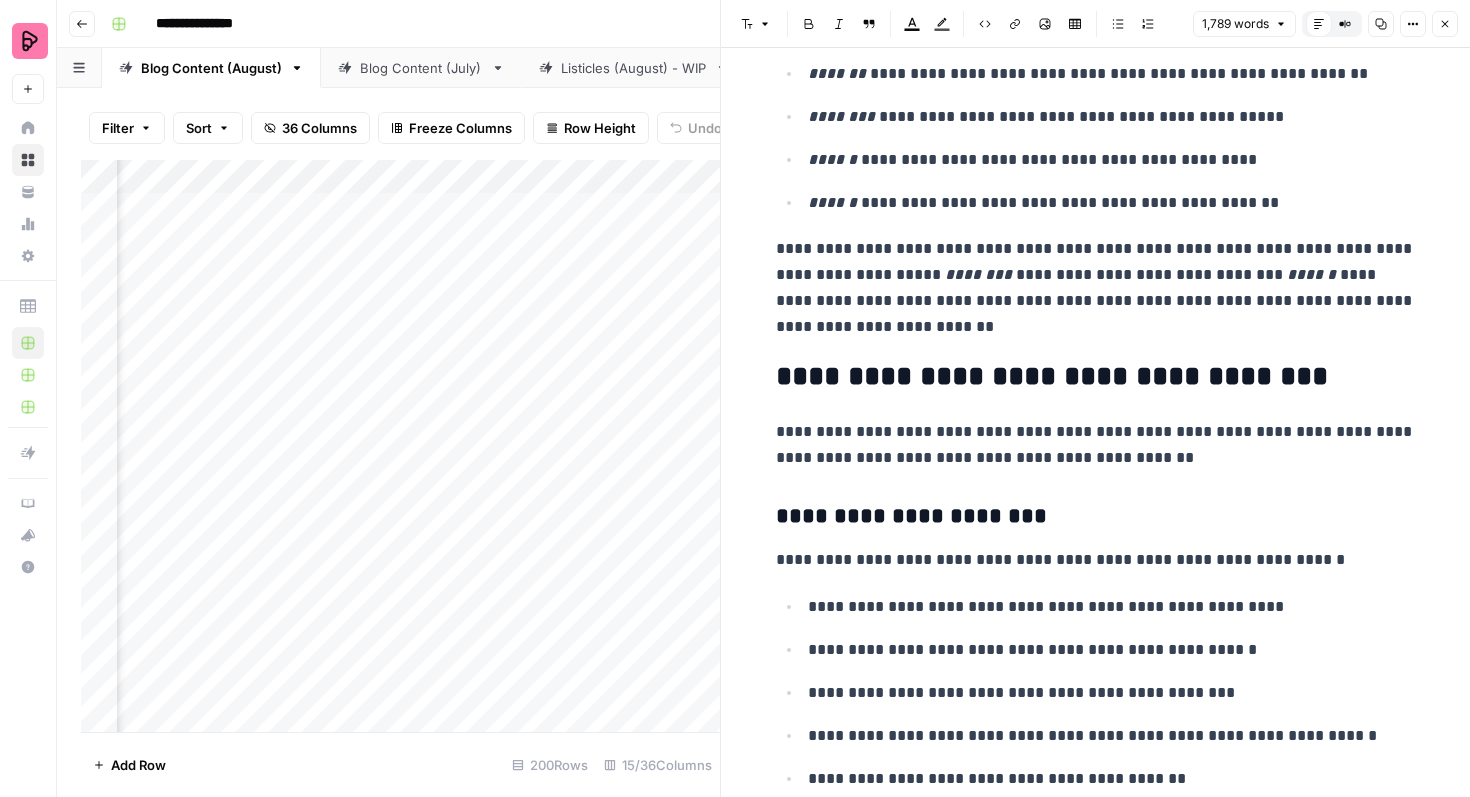 scroll, scrollTop: 2476, scrollLeft: 0, axis: vertical 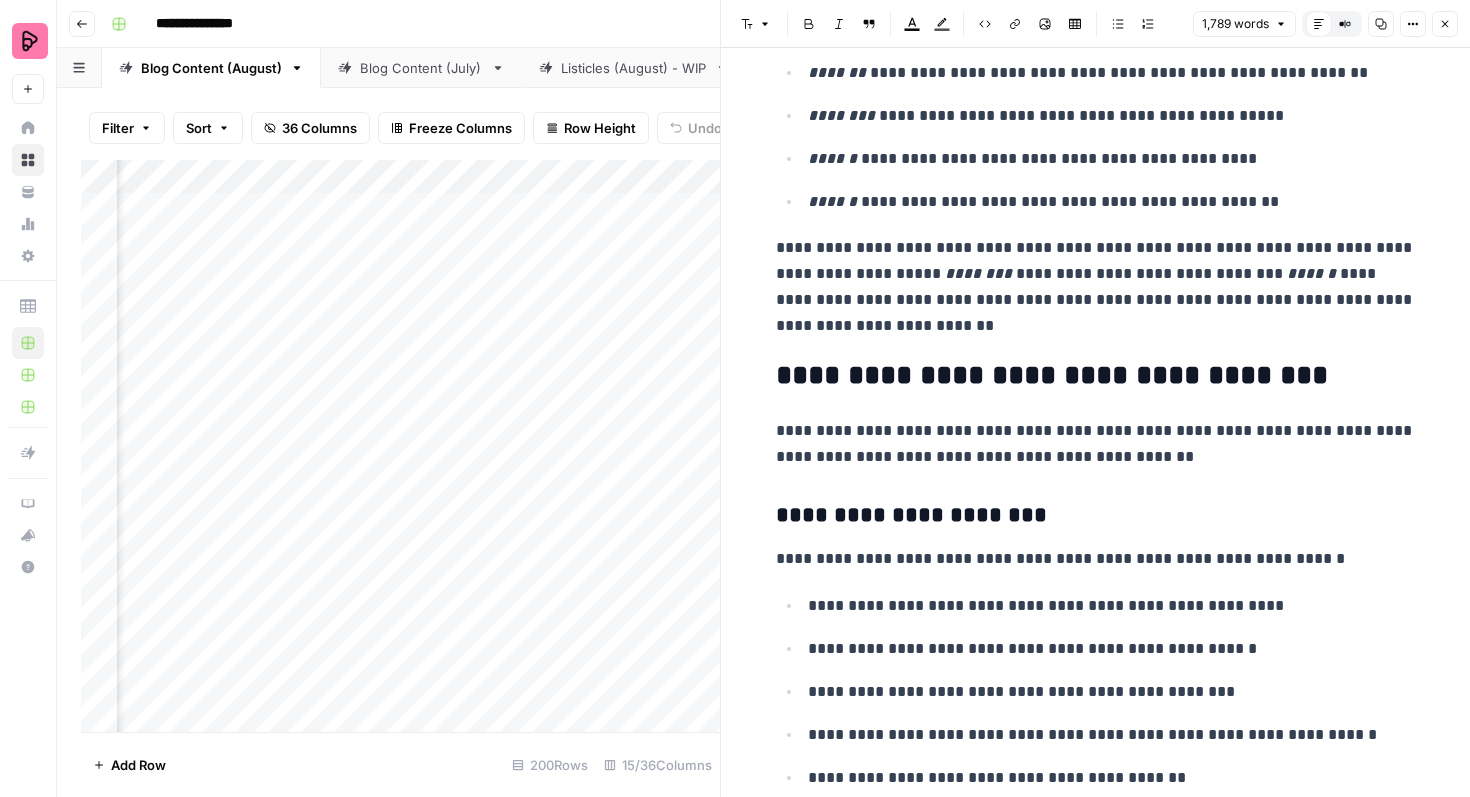 click on "Close" at bounding box center (1445, 24) 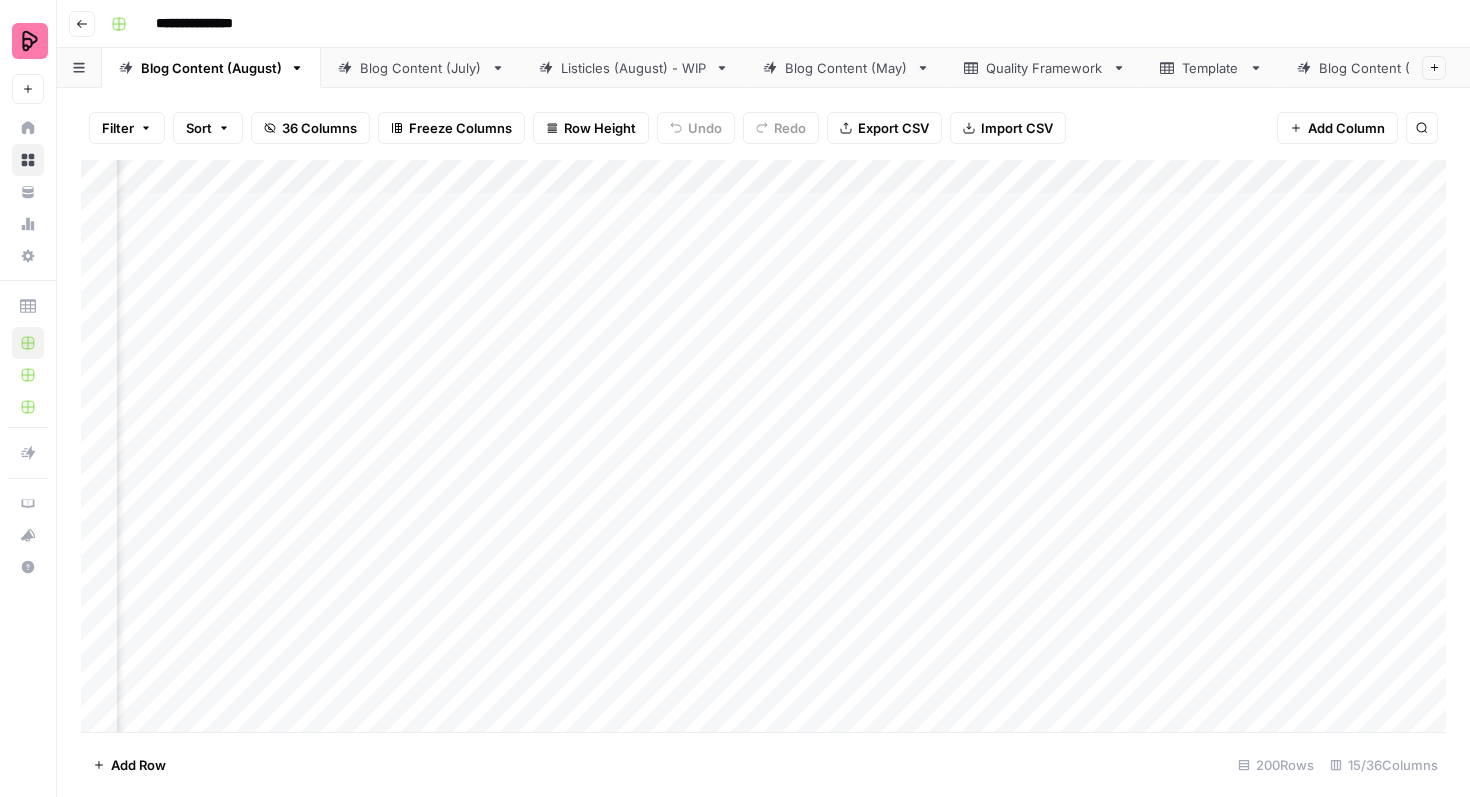 scroll, scrollTop: 0, scrollLeft: 796, axis: horizontal 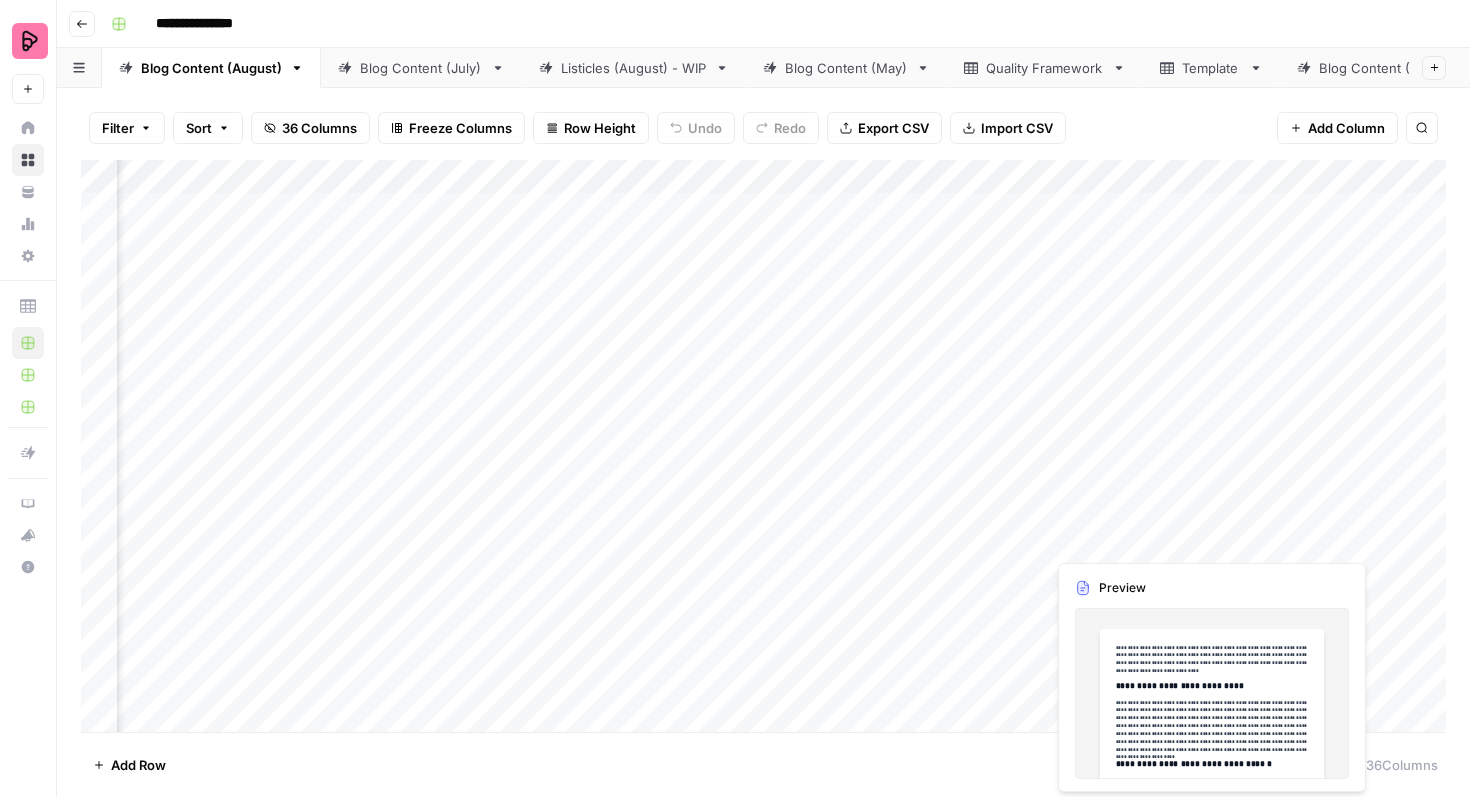 click on "Add Column" at bounding box center [763, 446] 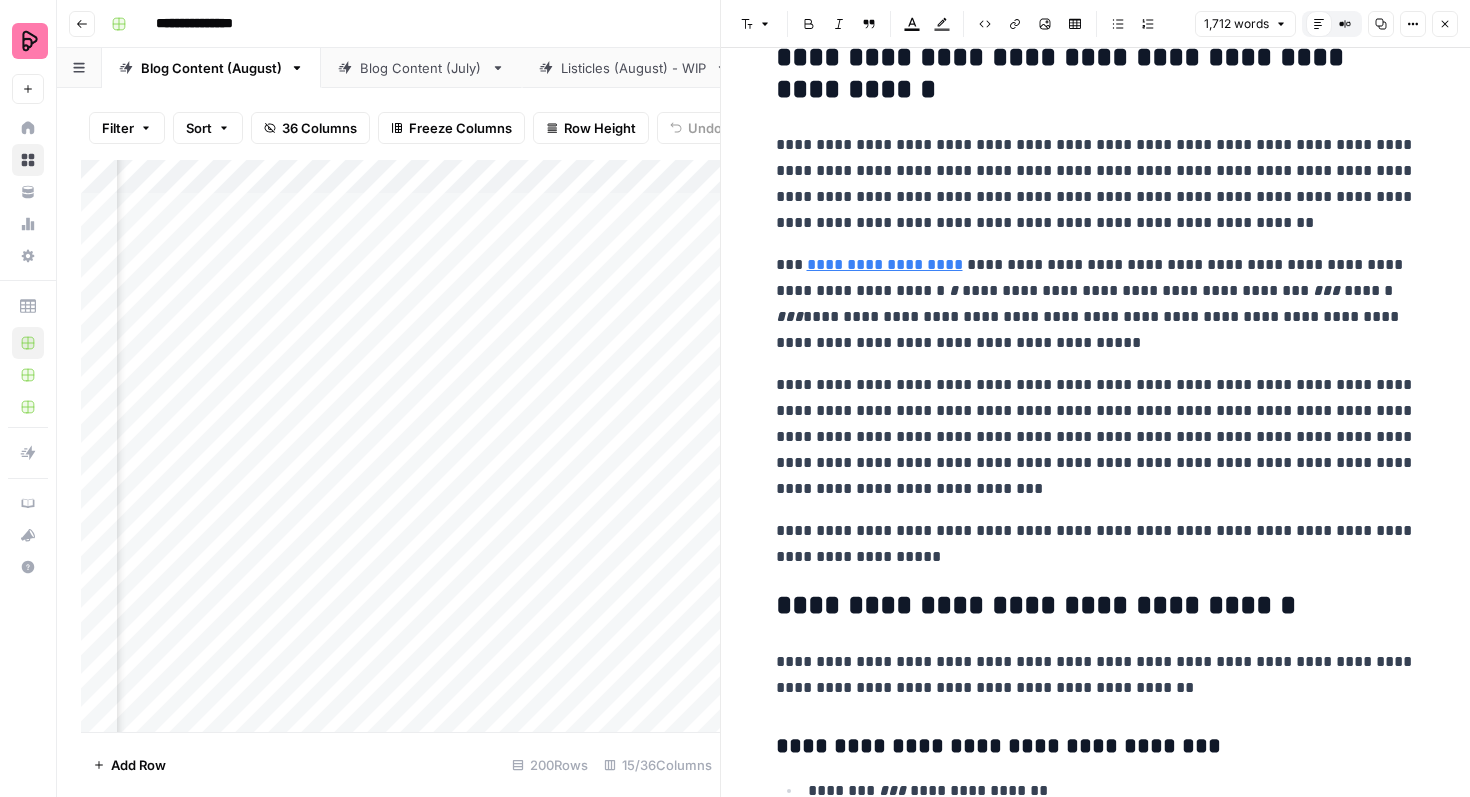 scroll, scrollTop: 6408, scrollLeft: 0, axis: vertical 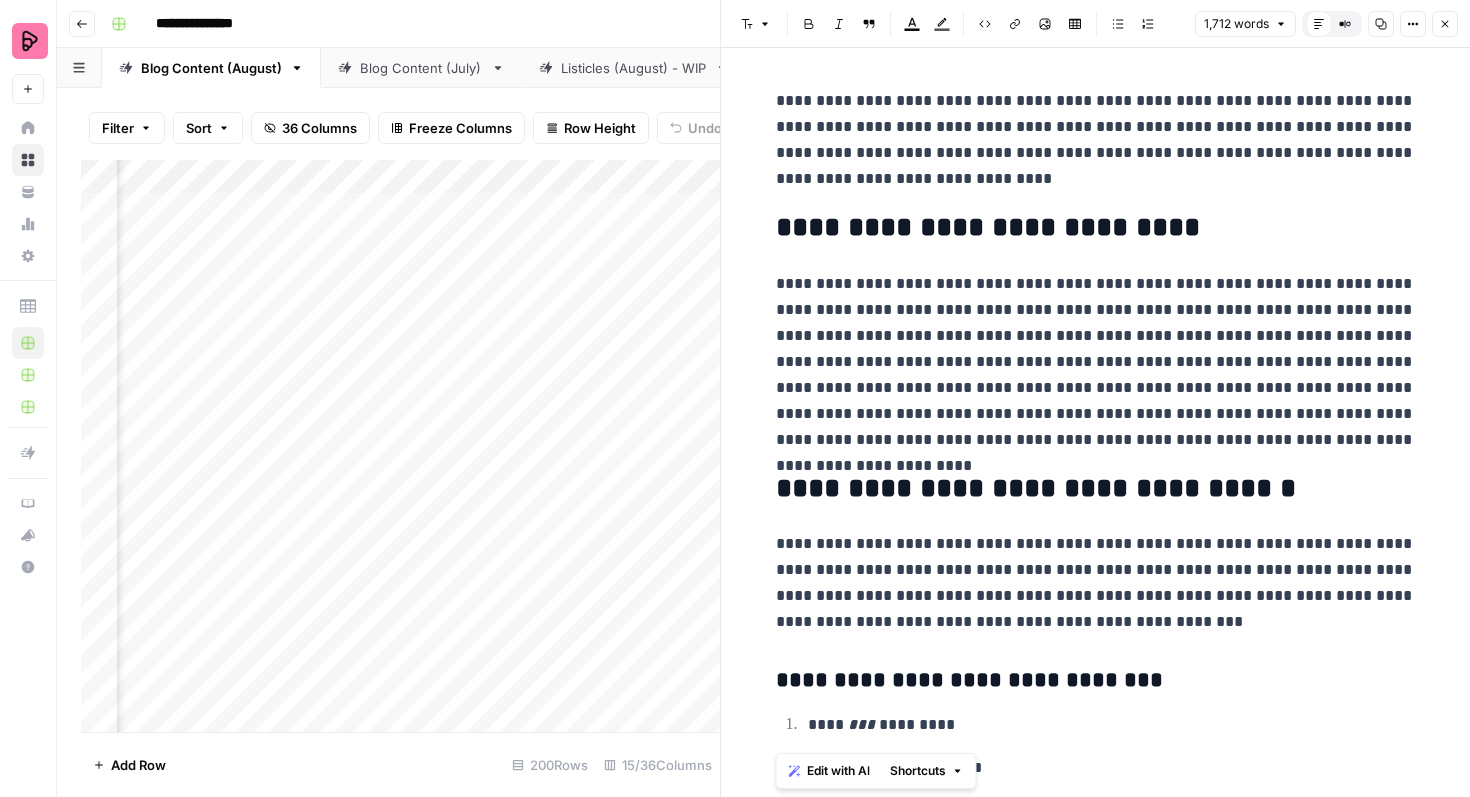 drag, startPoint x: 1231, startPoint y: 776, endPoint x: 677, endPoint y: -32, distance: 979.6836 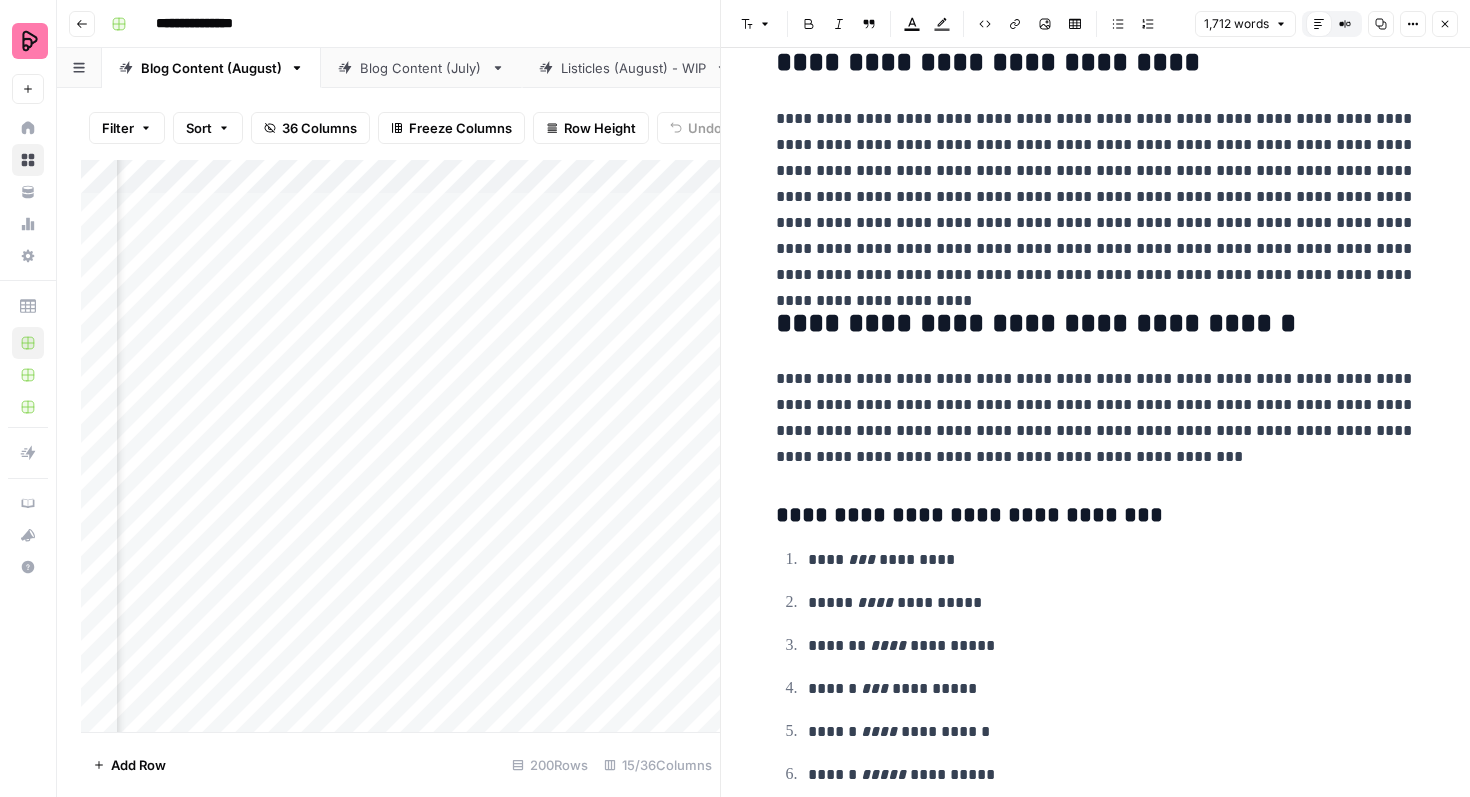 scroll, scrollTop: 0, scrollLeft: 0, axis: both 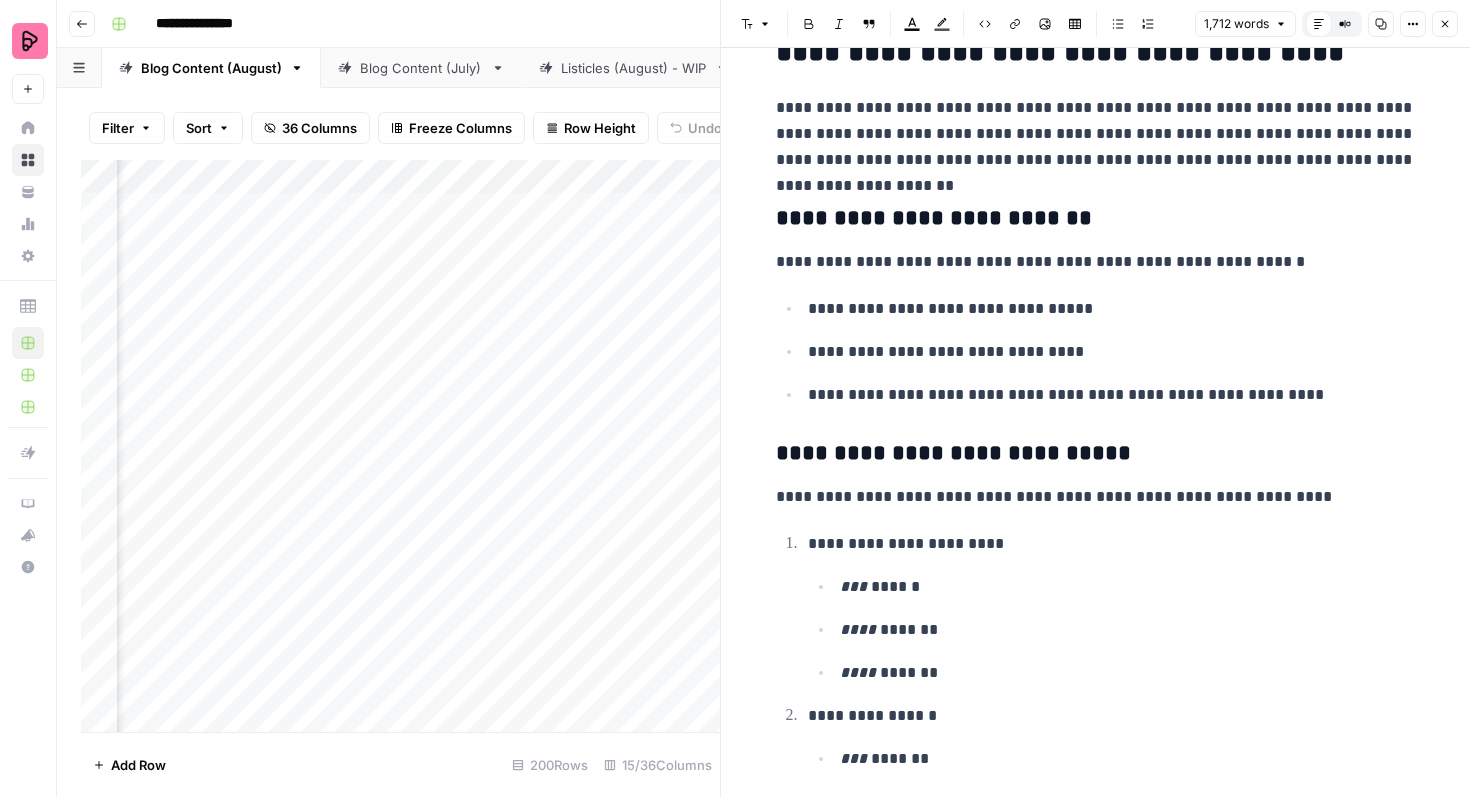 click 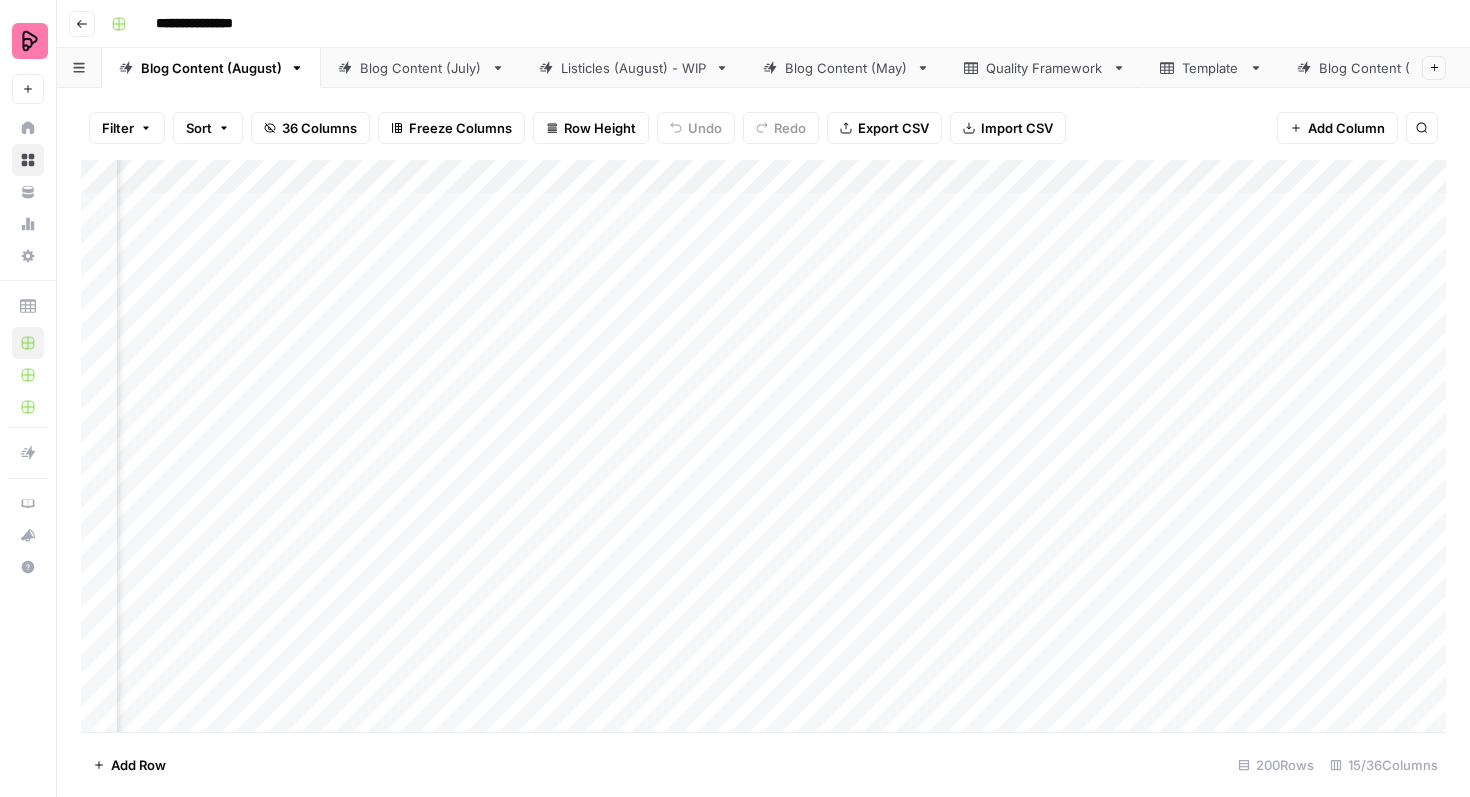scroll, scrollTop: 0, scrollLeft: 385, axis: horizontal 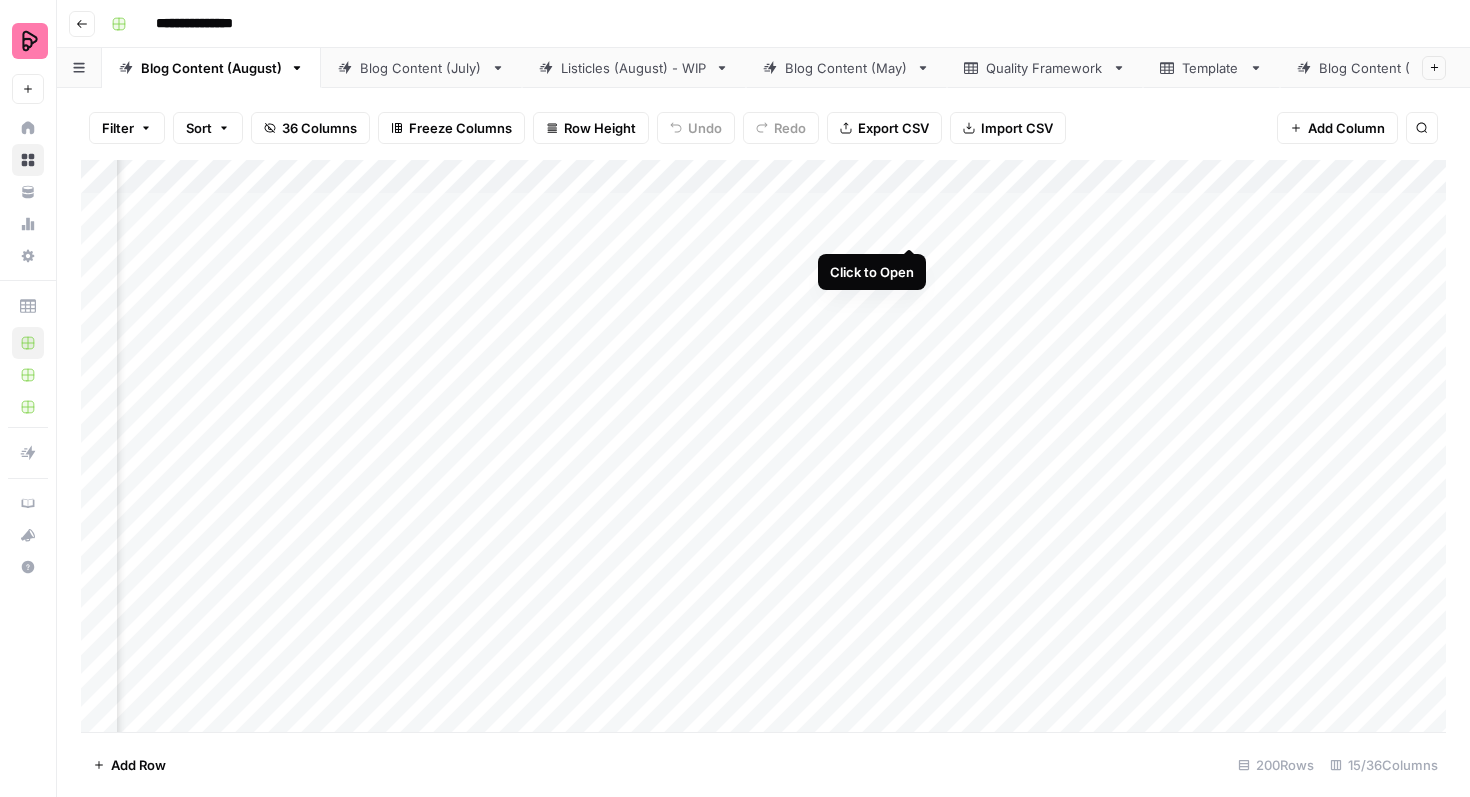 click on "Add Column" at bounding box center [763, 446] 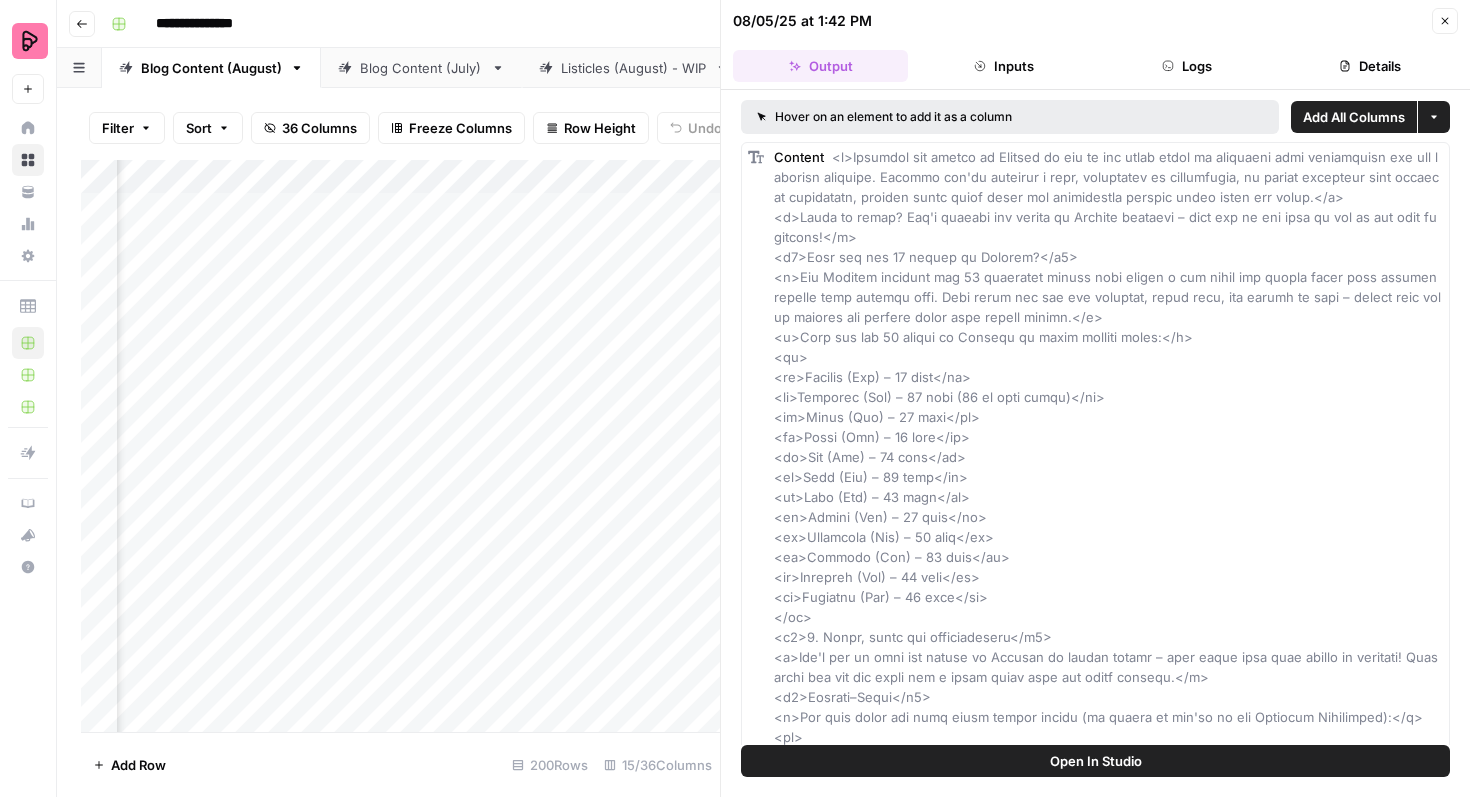click 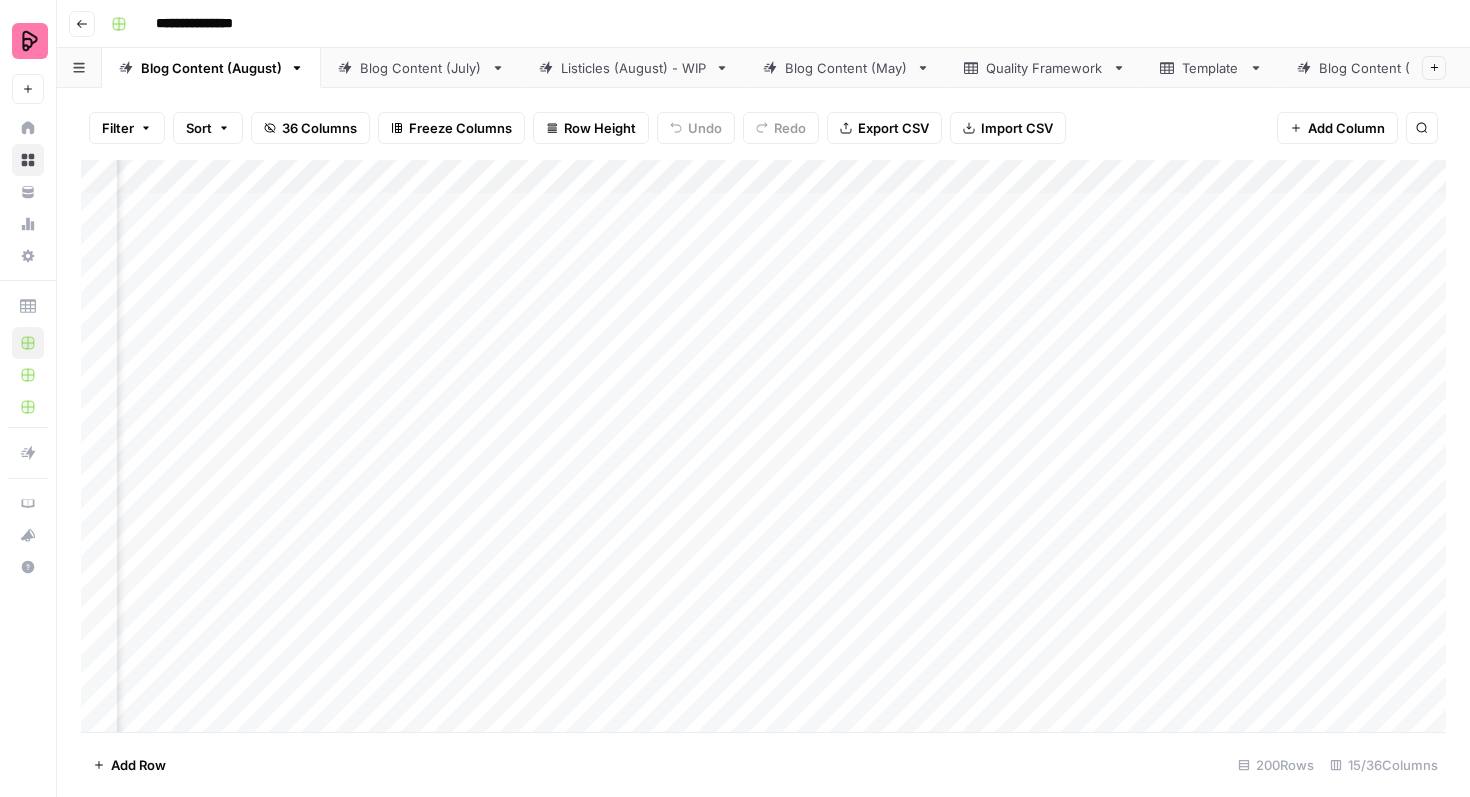 scroll, scrollTop: 0, scrollLeft: 218, axis: horizontal 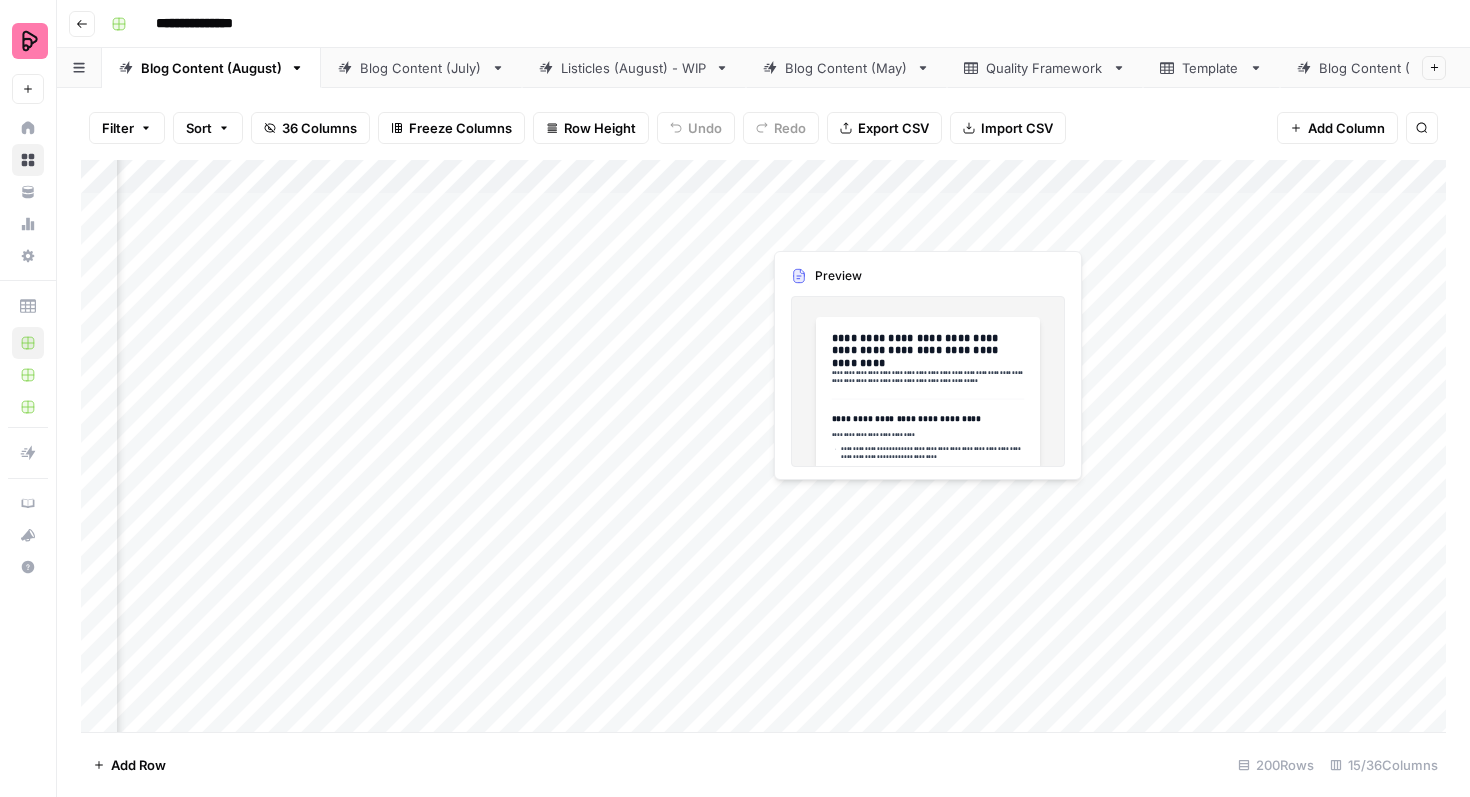 click on "Add Column" at bounding box center (763, 446) 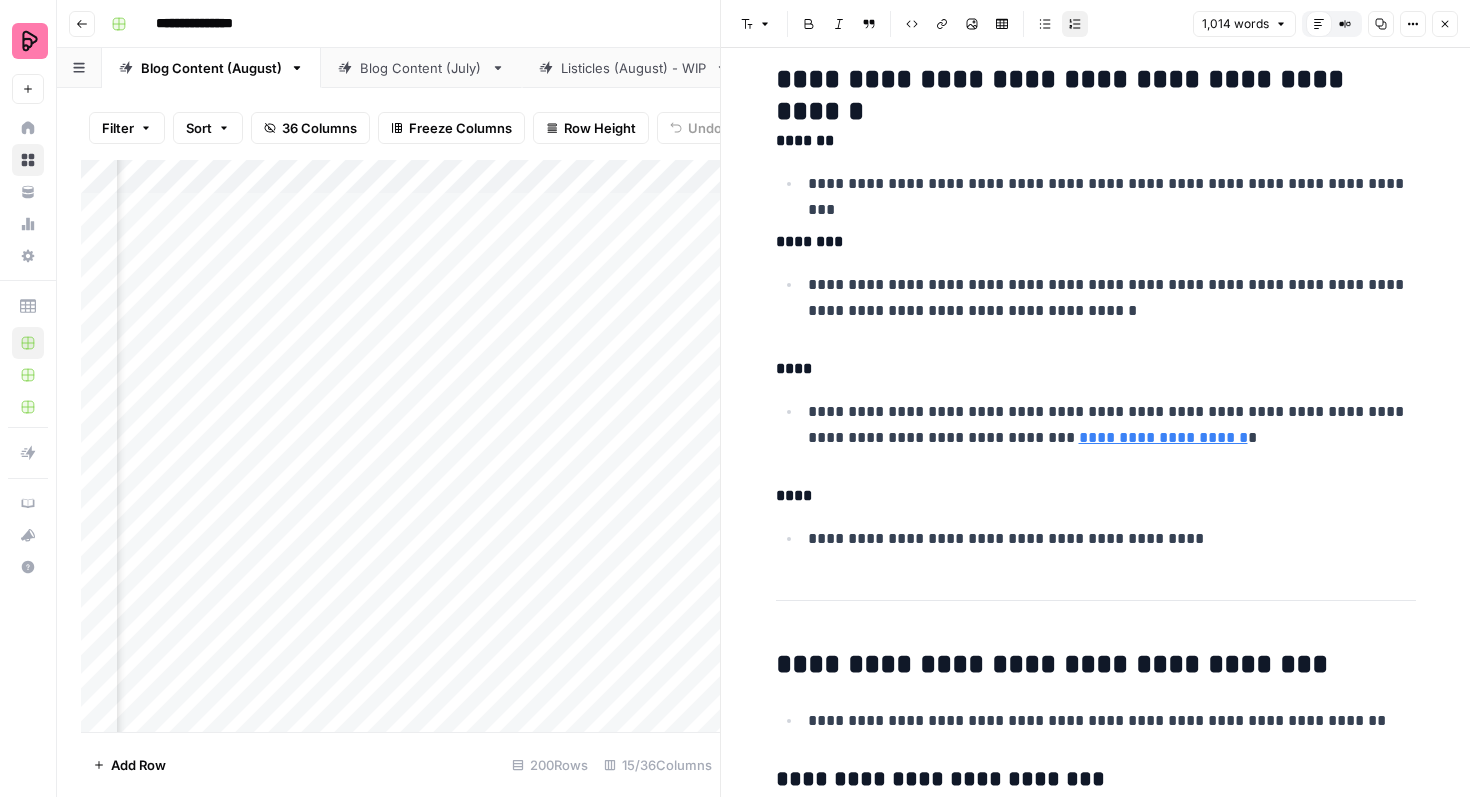 scroll, scrollTop: 6509, scrollLeft: 0, axis: vertical 